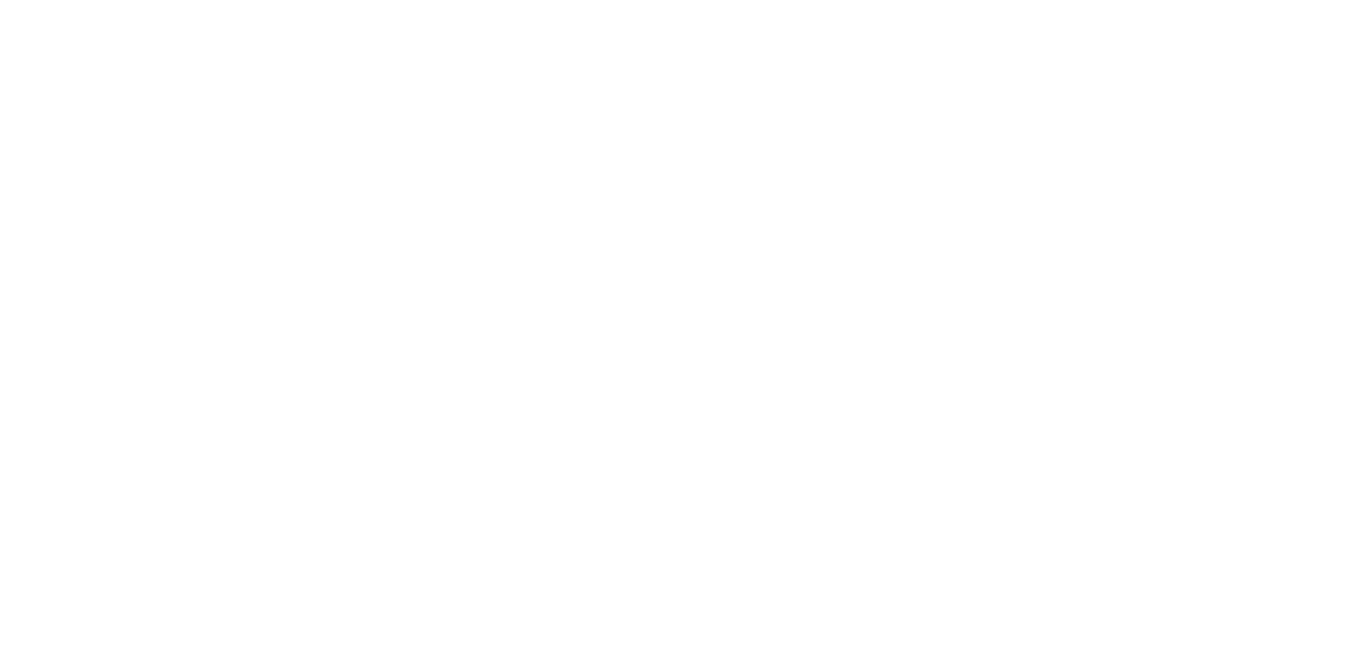 scroll, scrollTop: 0, scrollLeft: 0, axis: both 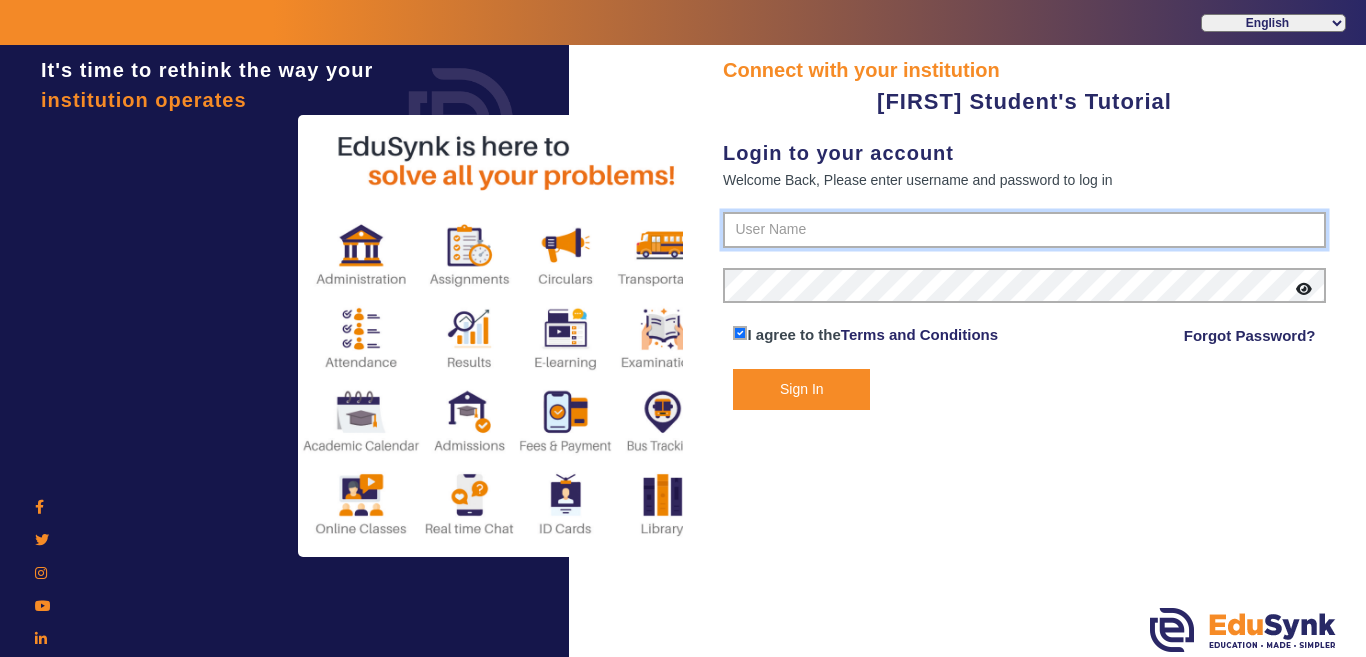 click at bounding box center [1024, 230] 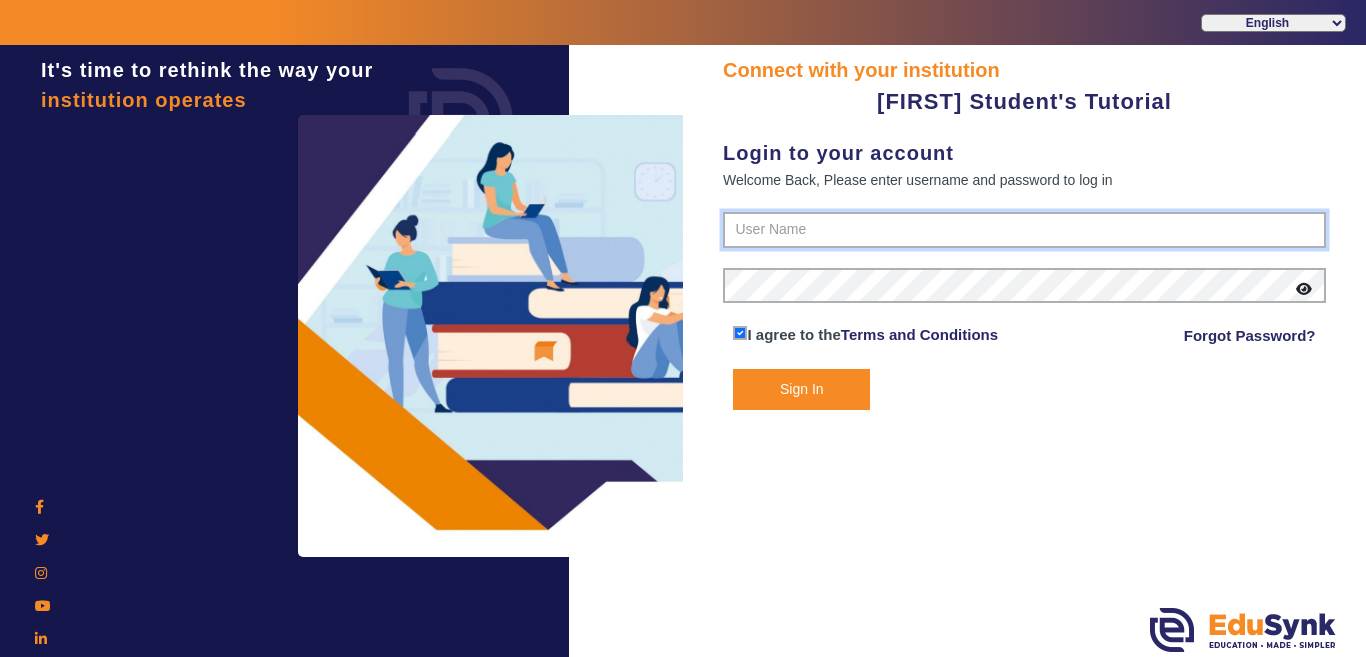 paste on "[PHONE]" 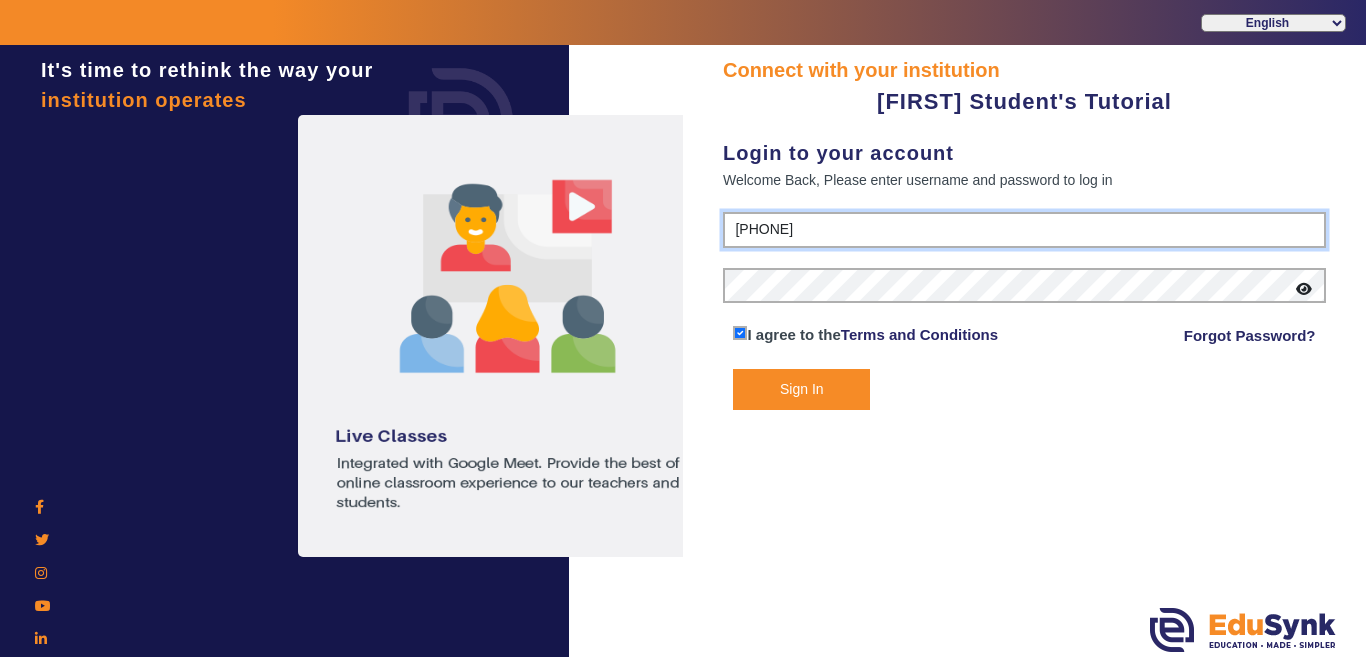 type on "[PHONE]" 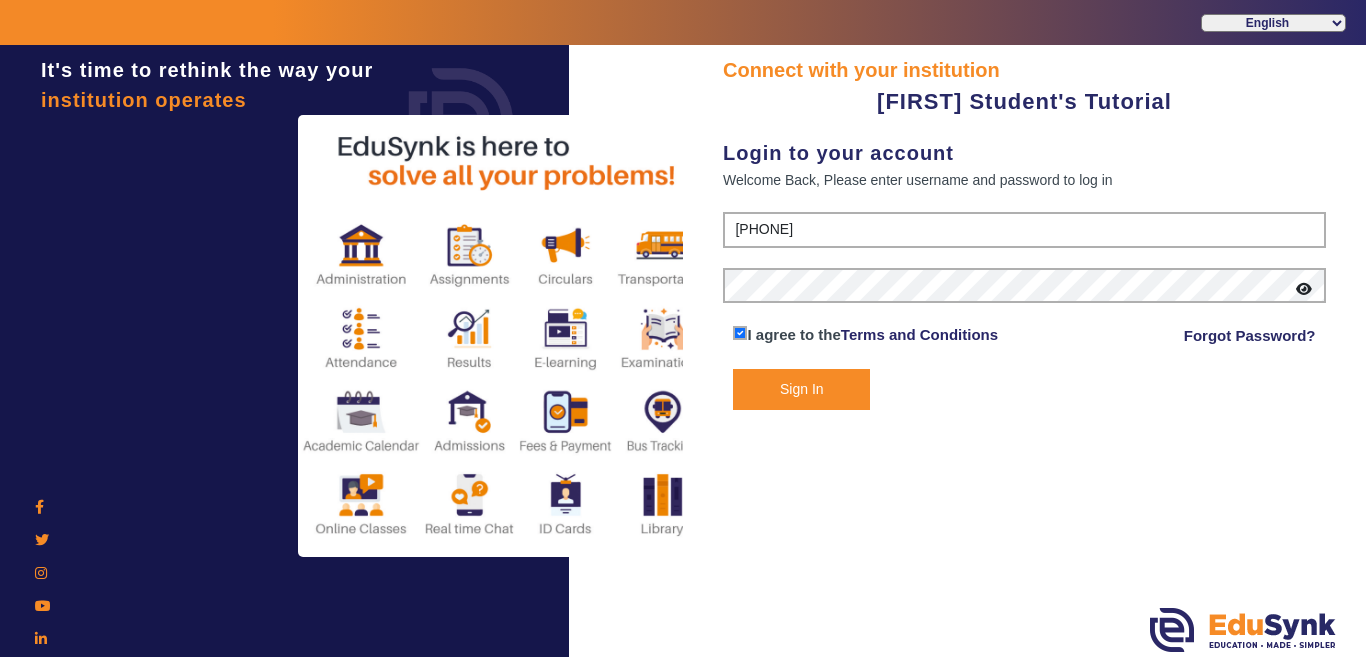 click on "Sign In" 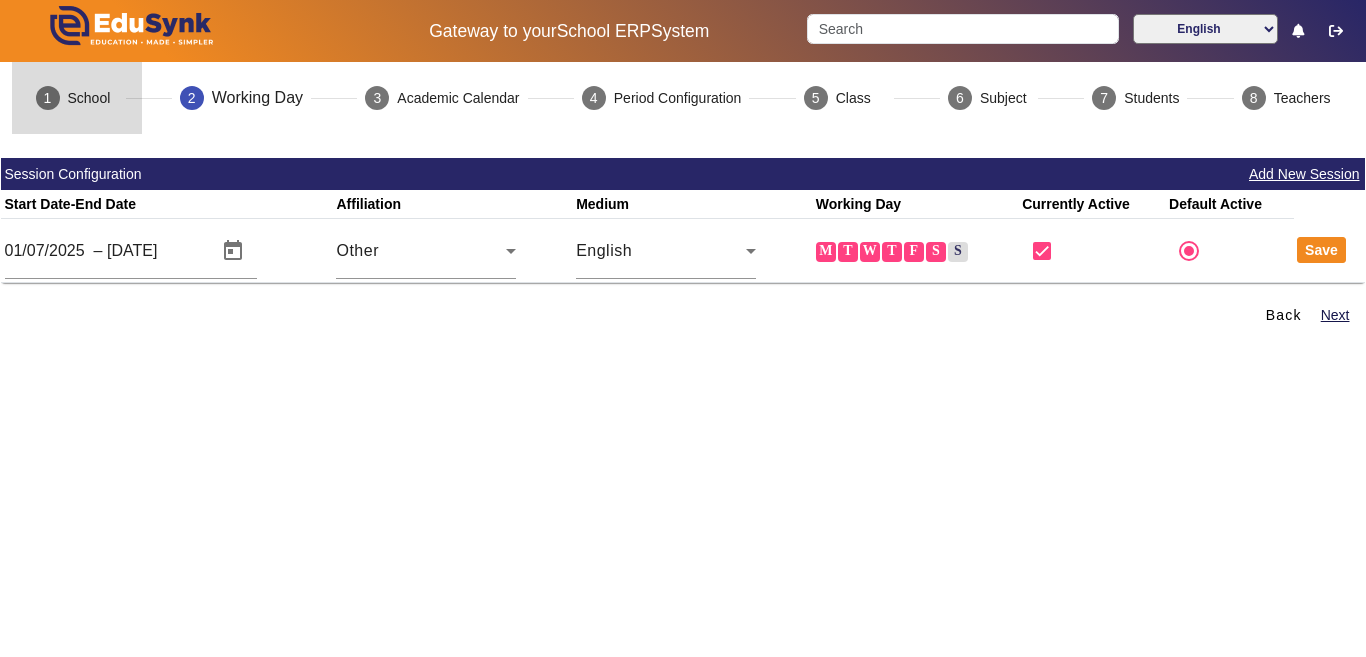 click on "1  School" at bounding box center (77, 98) 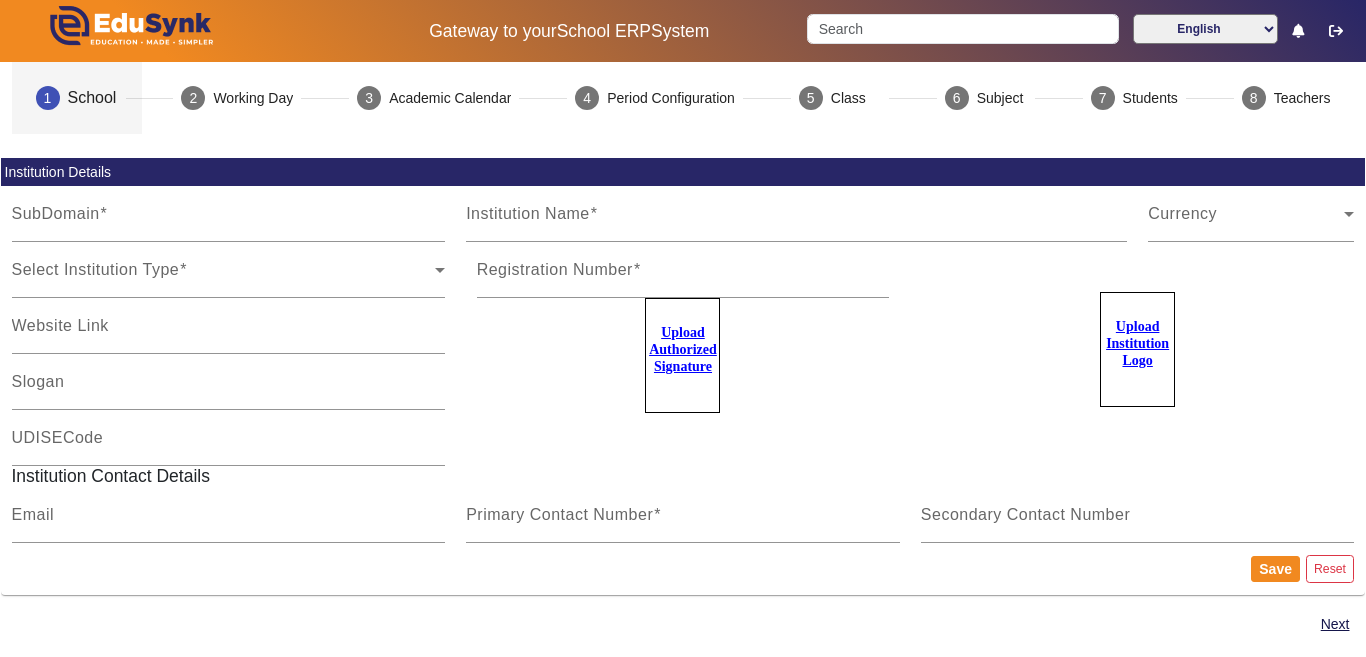 type on "architurns" 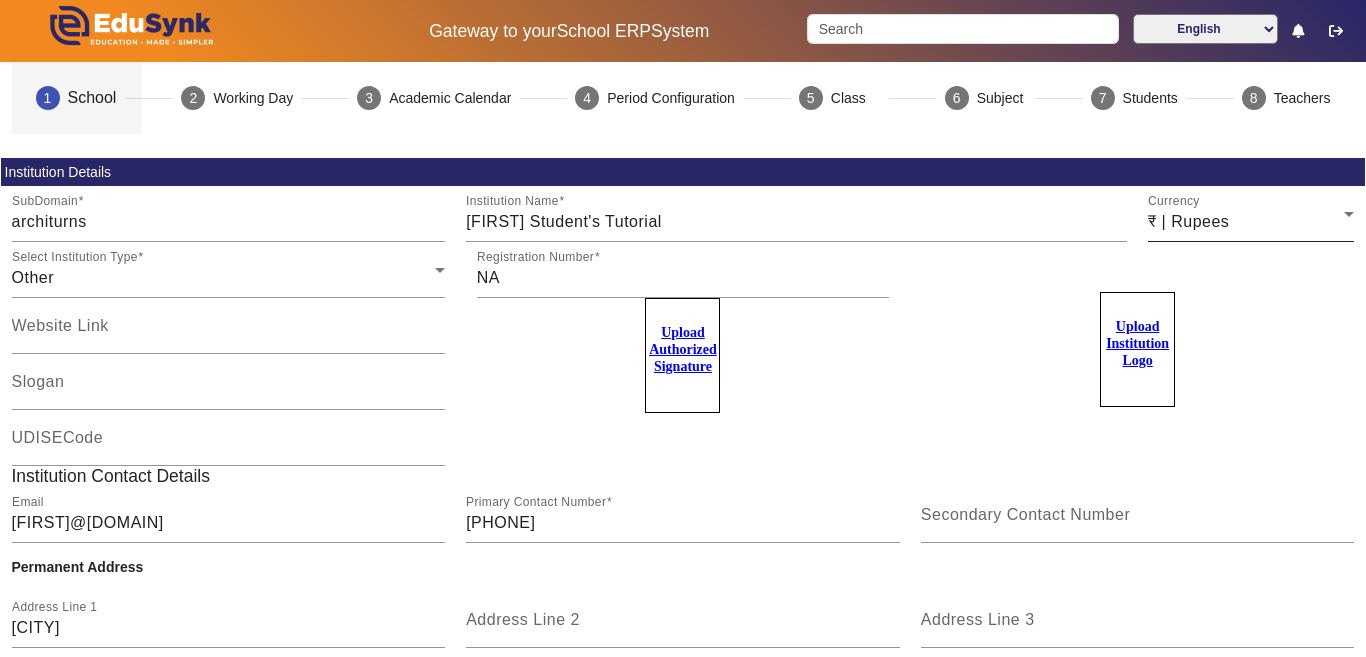 click 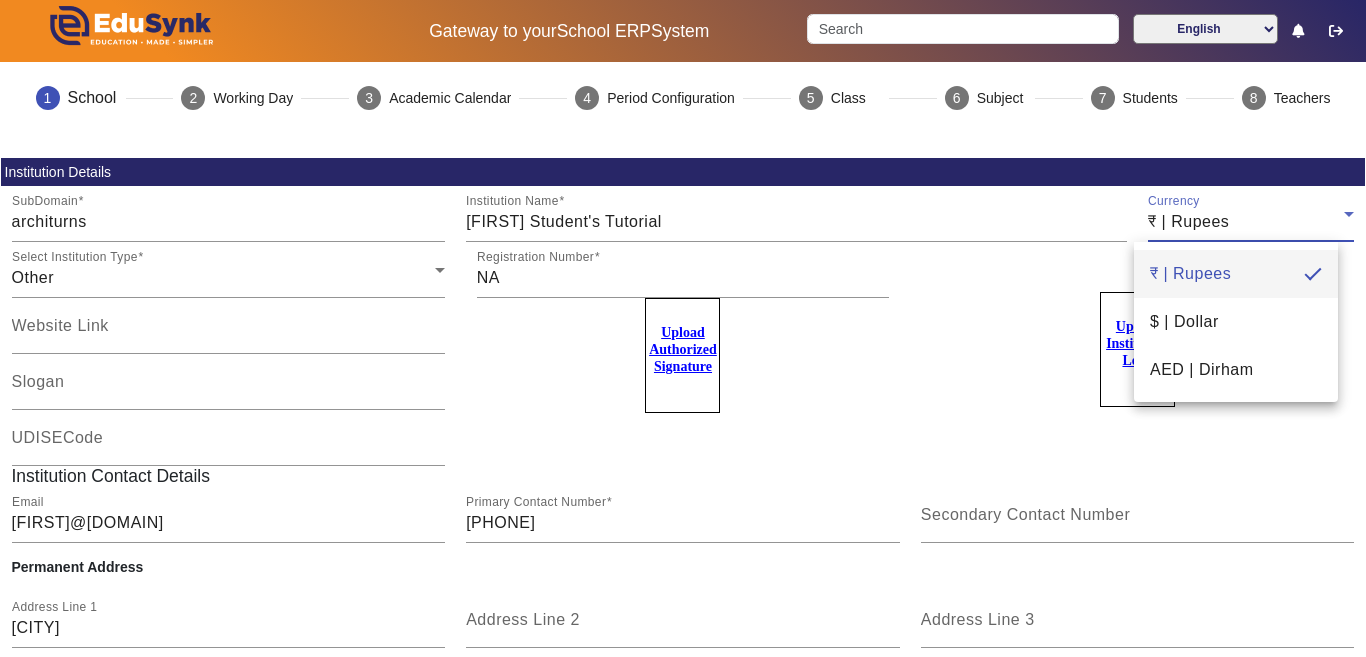 click at bounding box center (683, 328) 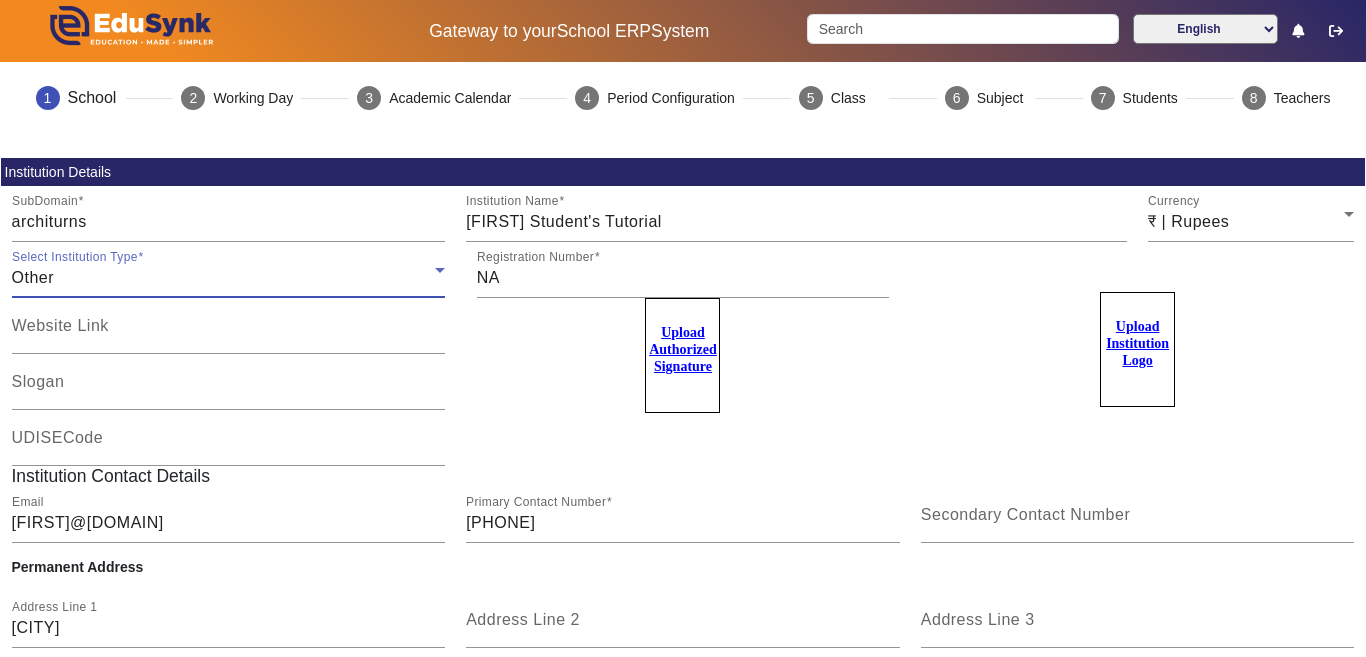 click 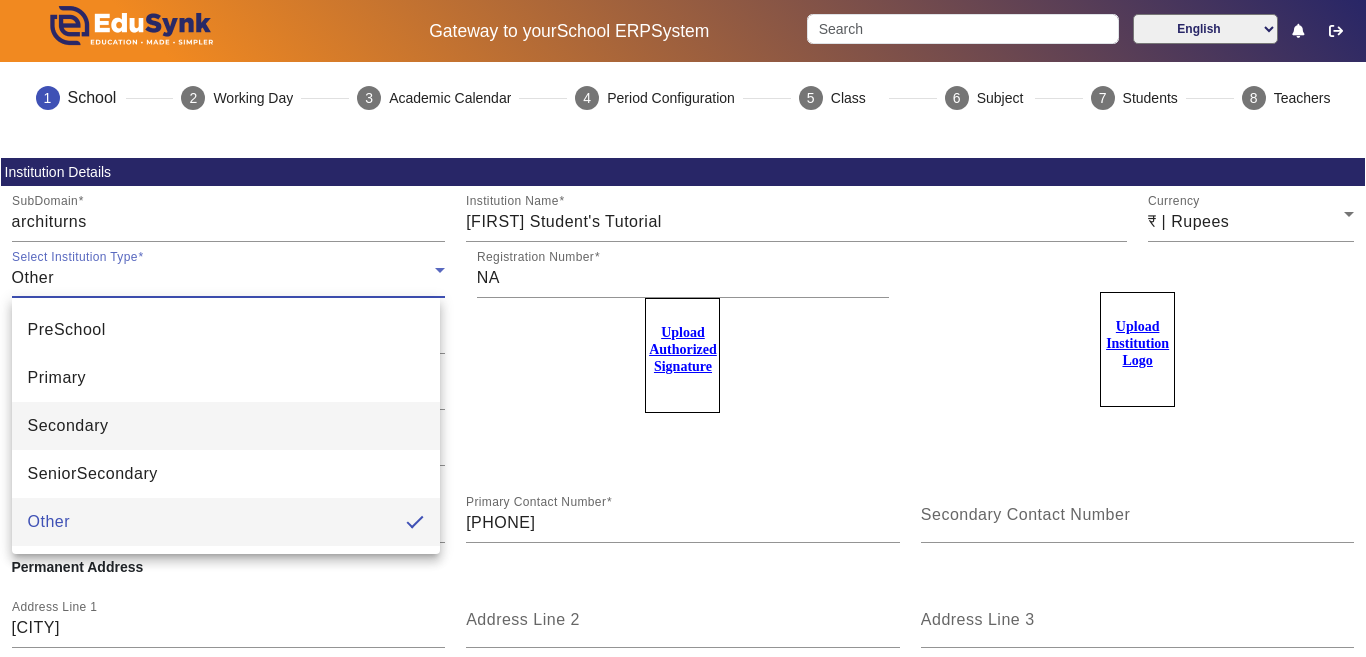 click on "Secondary" at bounding box center (226, 426) 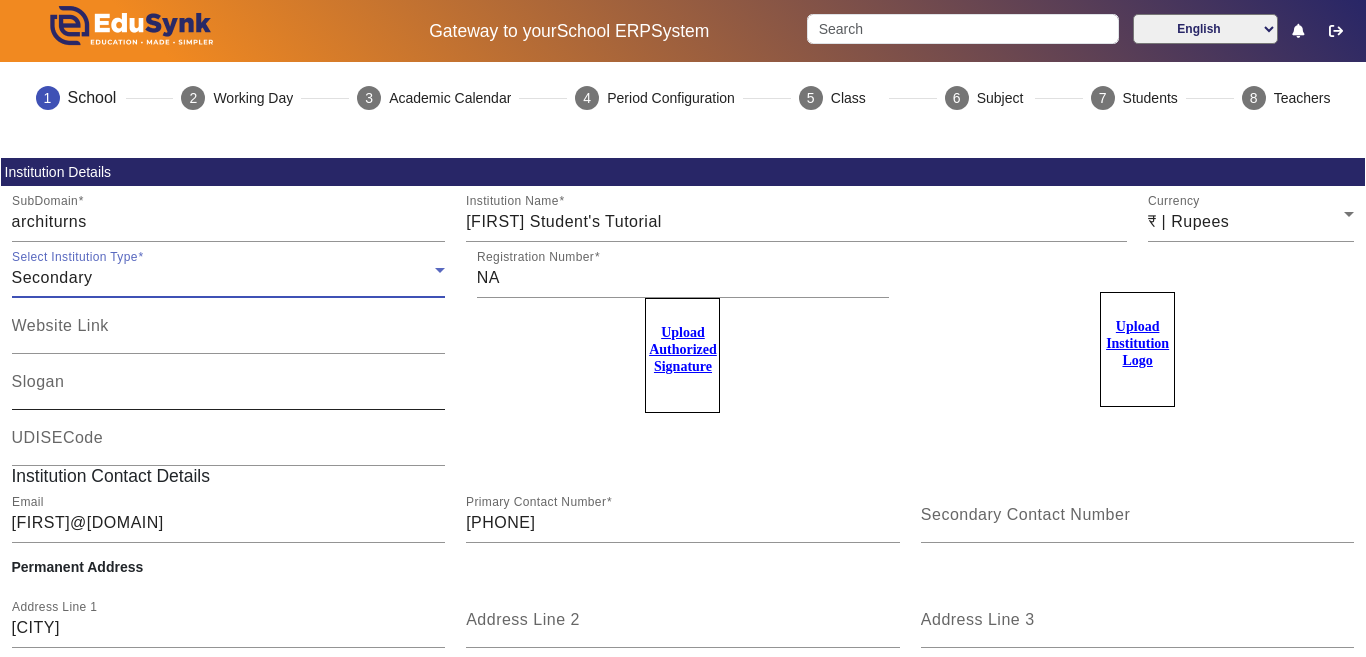 click on "Slogan" at bounding box center [229, 390] 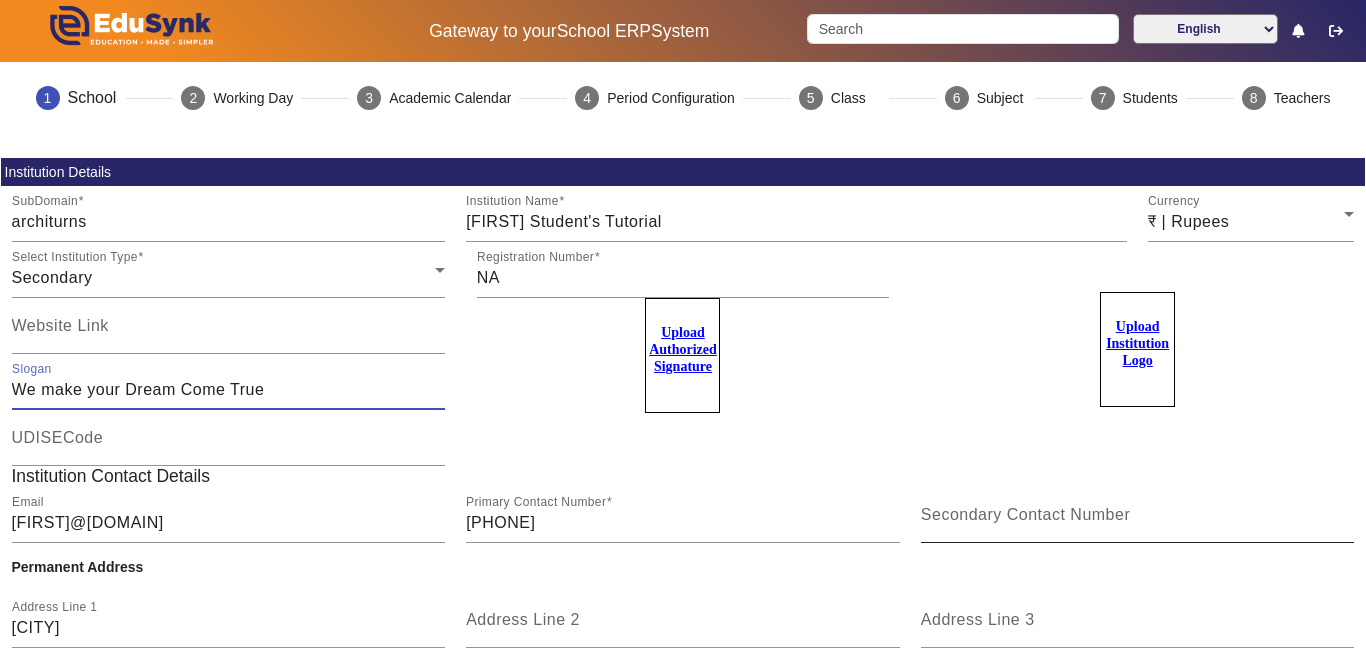 type on "We make your Dream Come True" 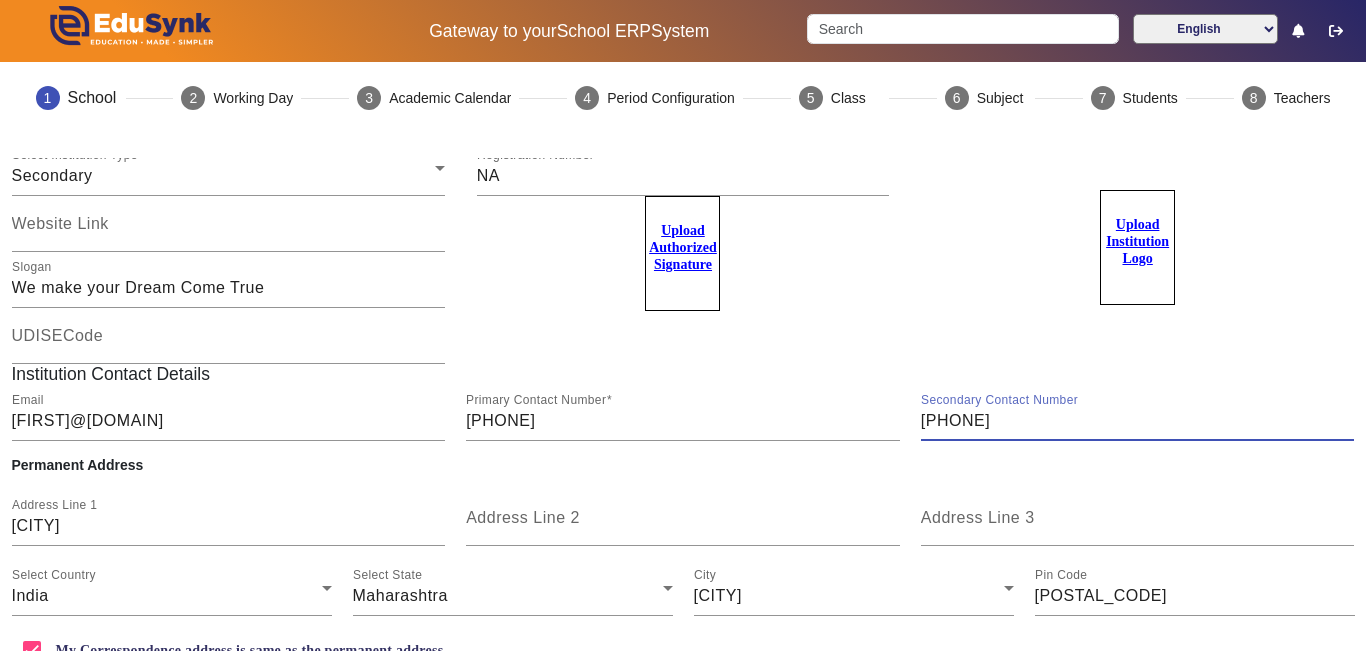 scroll, scrollTop: 200, scrollLeft: 0, axis: vertical 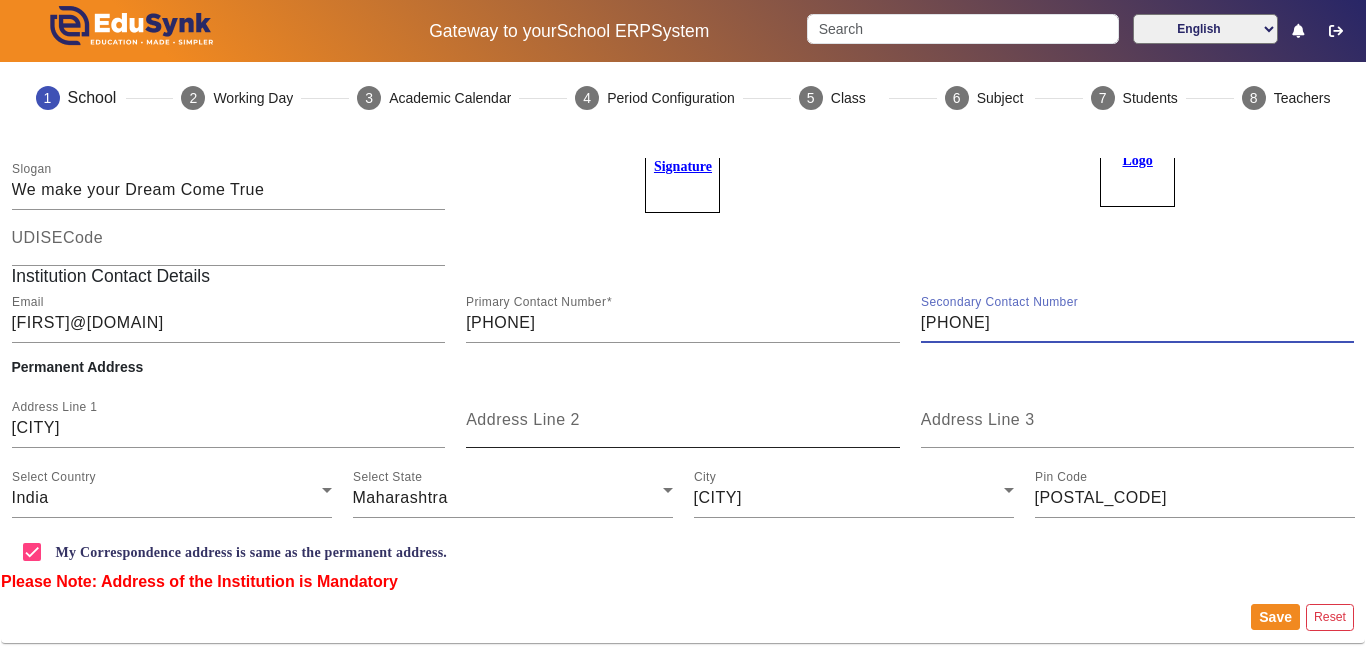 type on "[PHONE]" 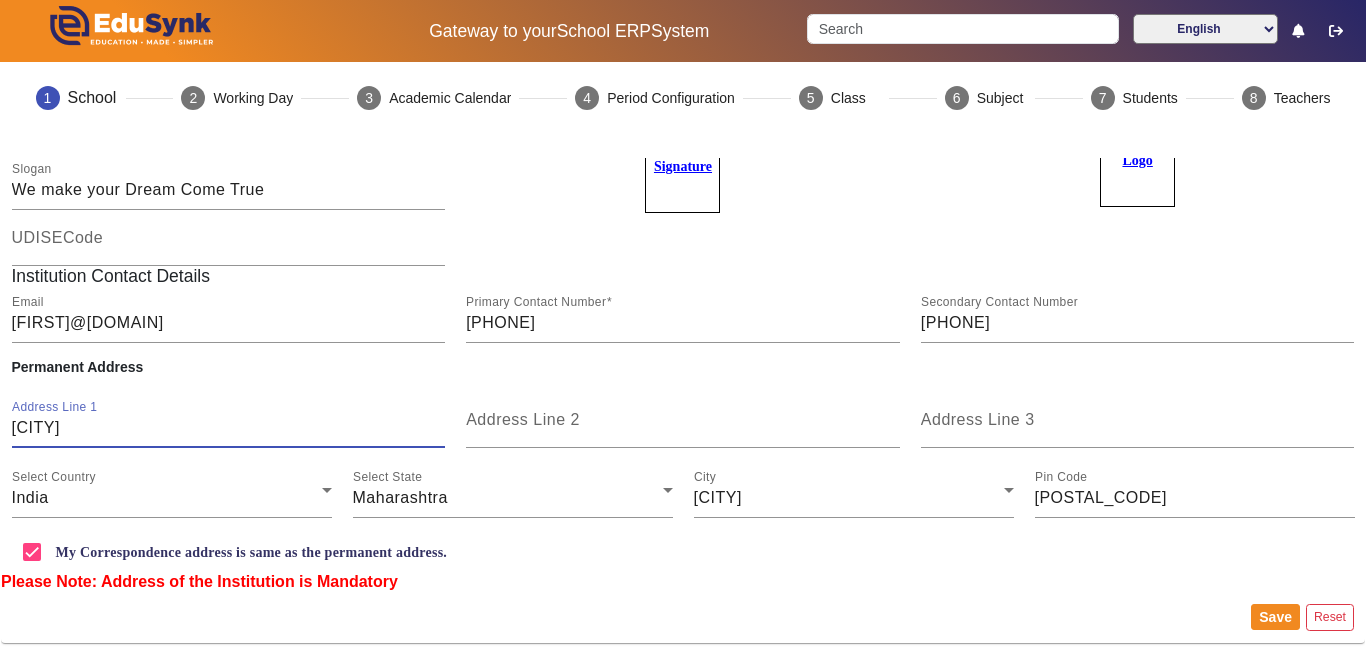 click on "[CITY]" at bounding box center [229, 428] 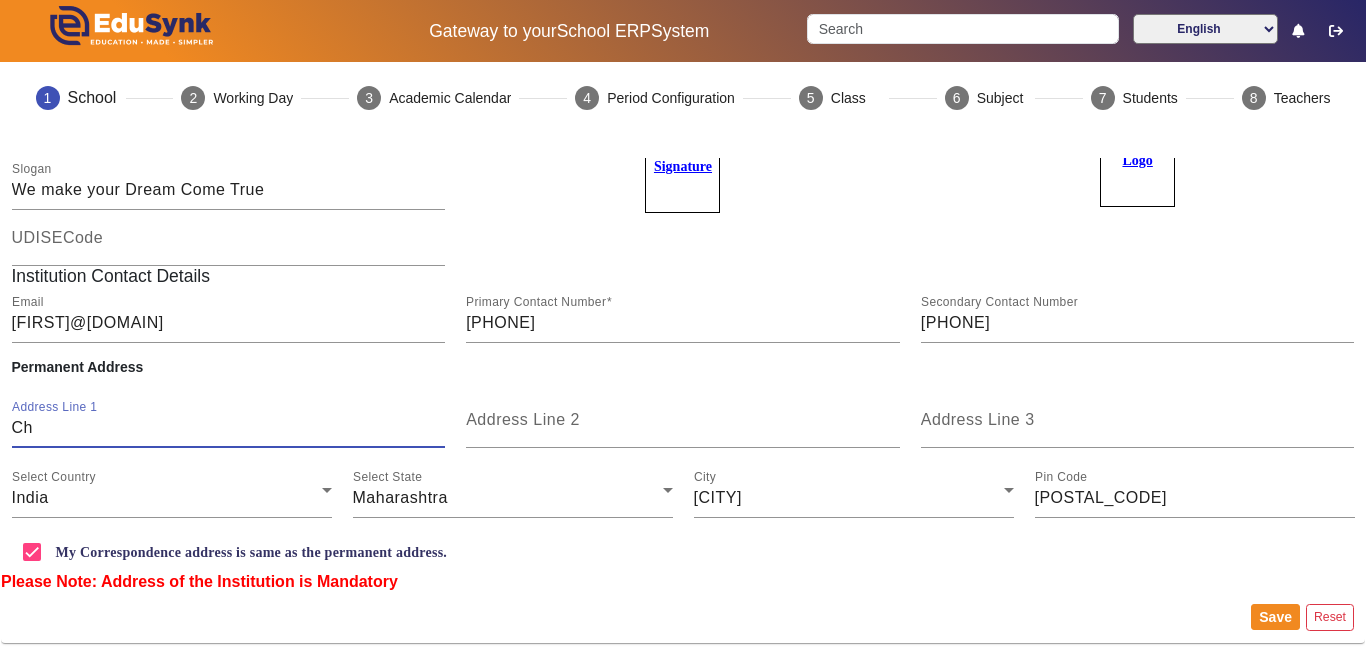 type on "C" 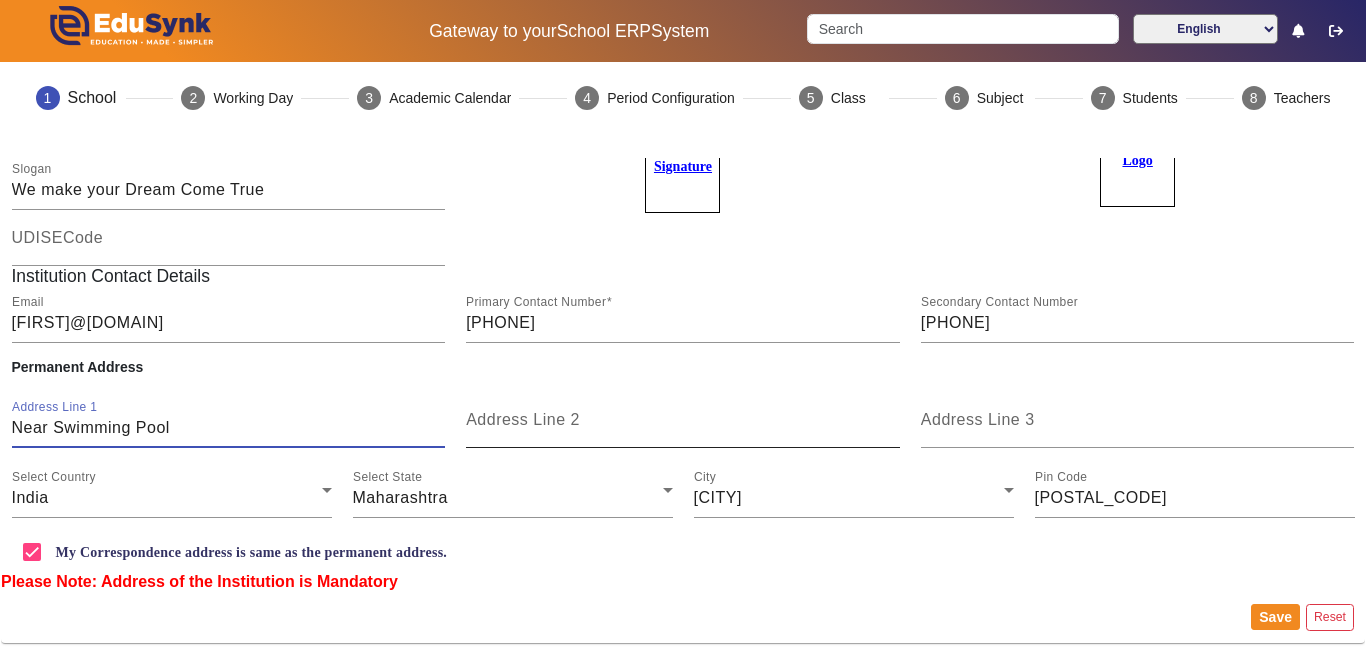 type on "Near Swimming Pool" 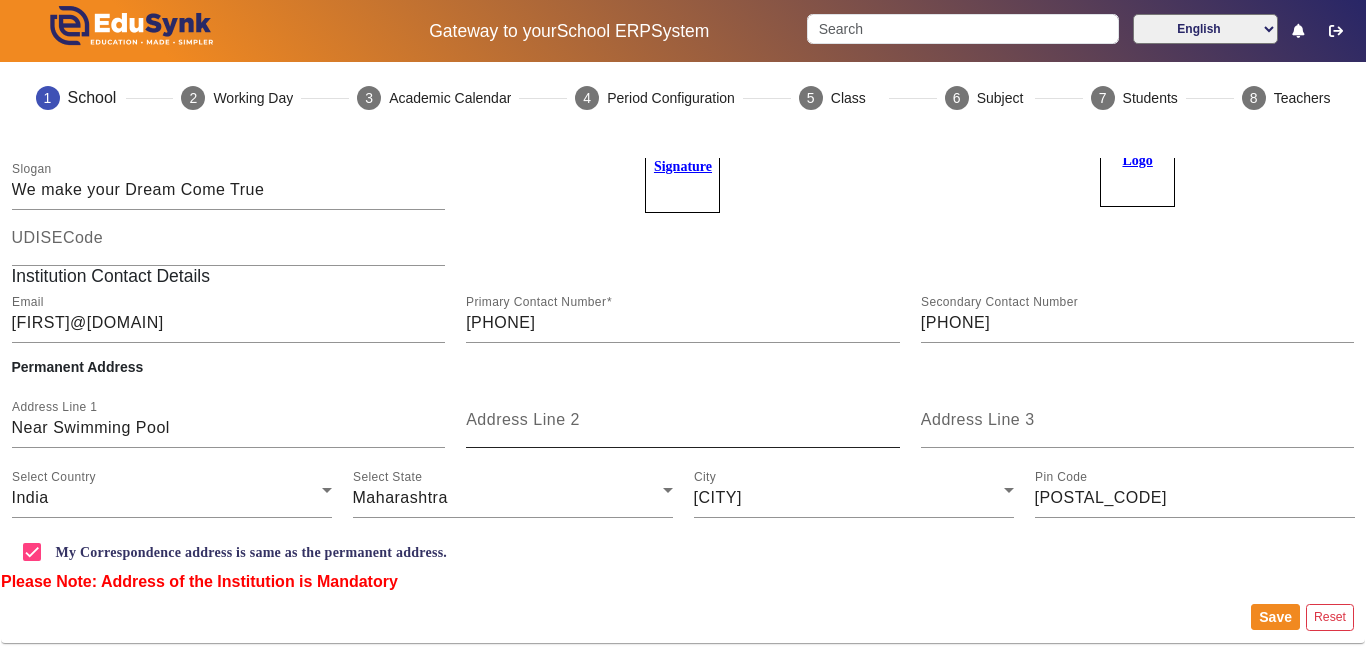 click on "Address Line 2" at bounding box center [523, 419] 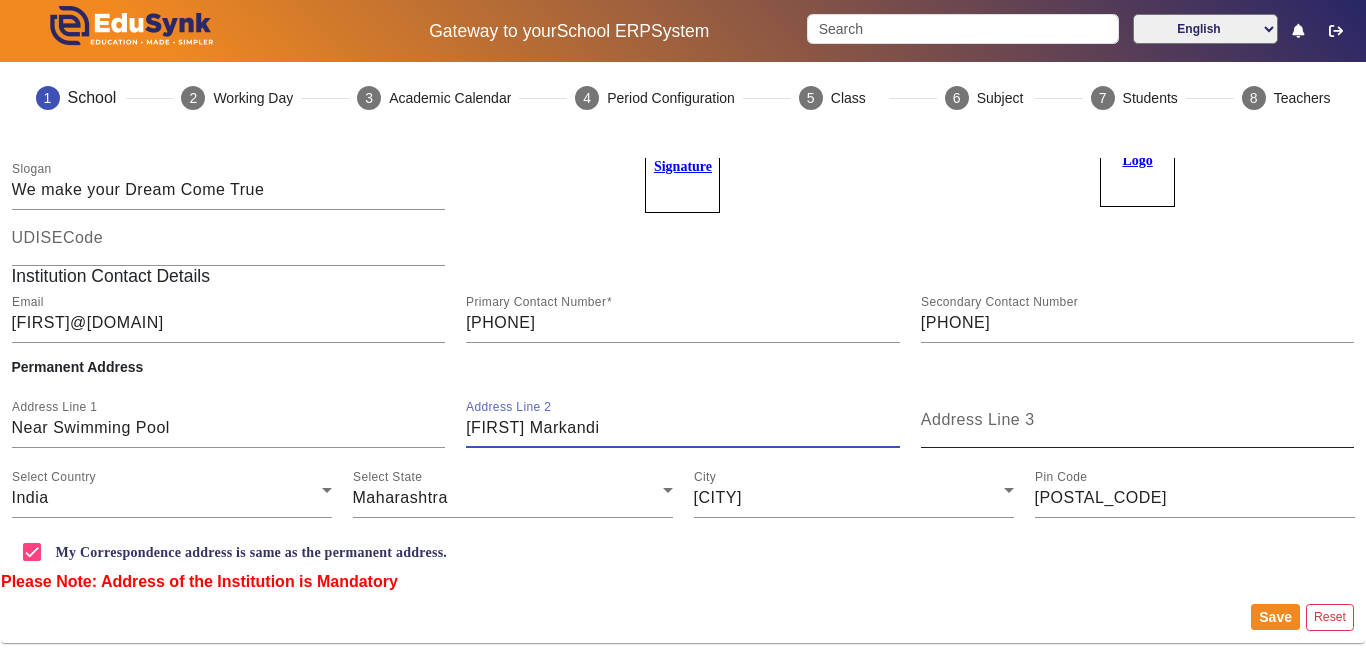 type on "[FIRST] Markandi" 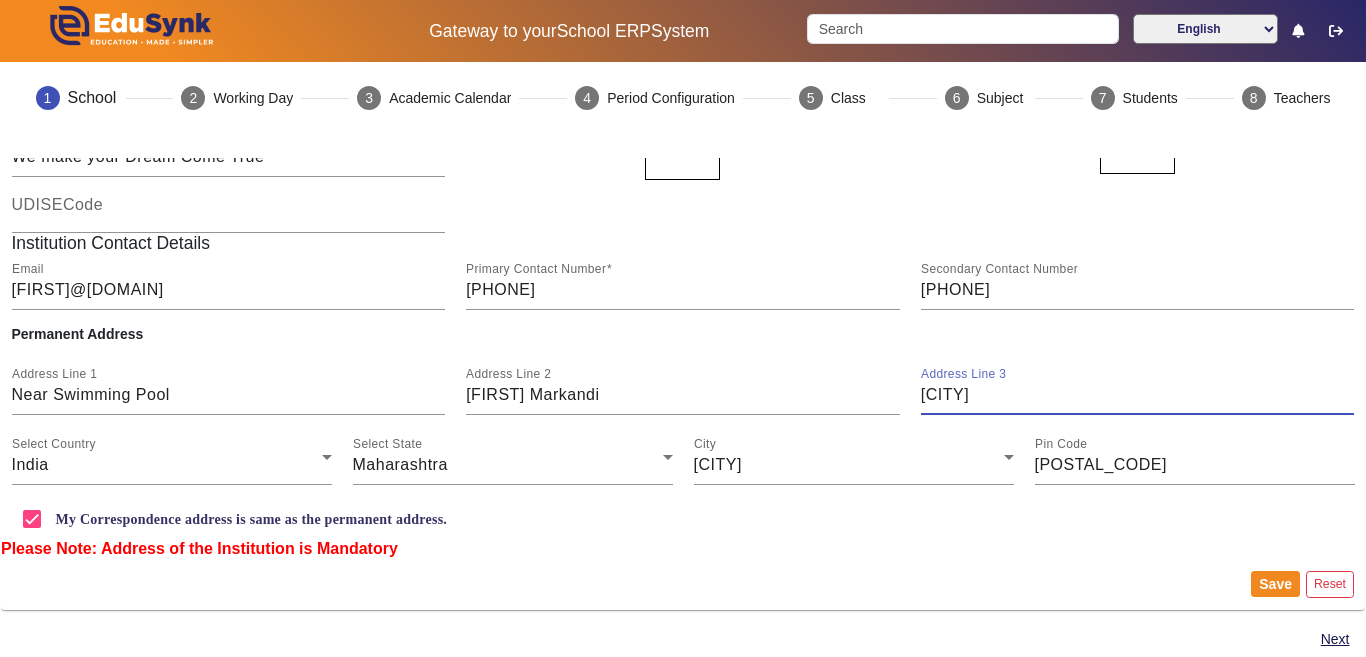 scroll, scrollTop: 237, scrollLeft: 0, axis: vertical 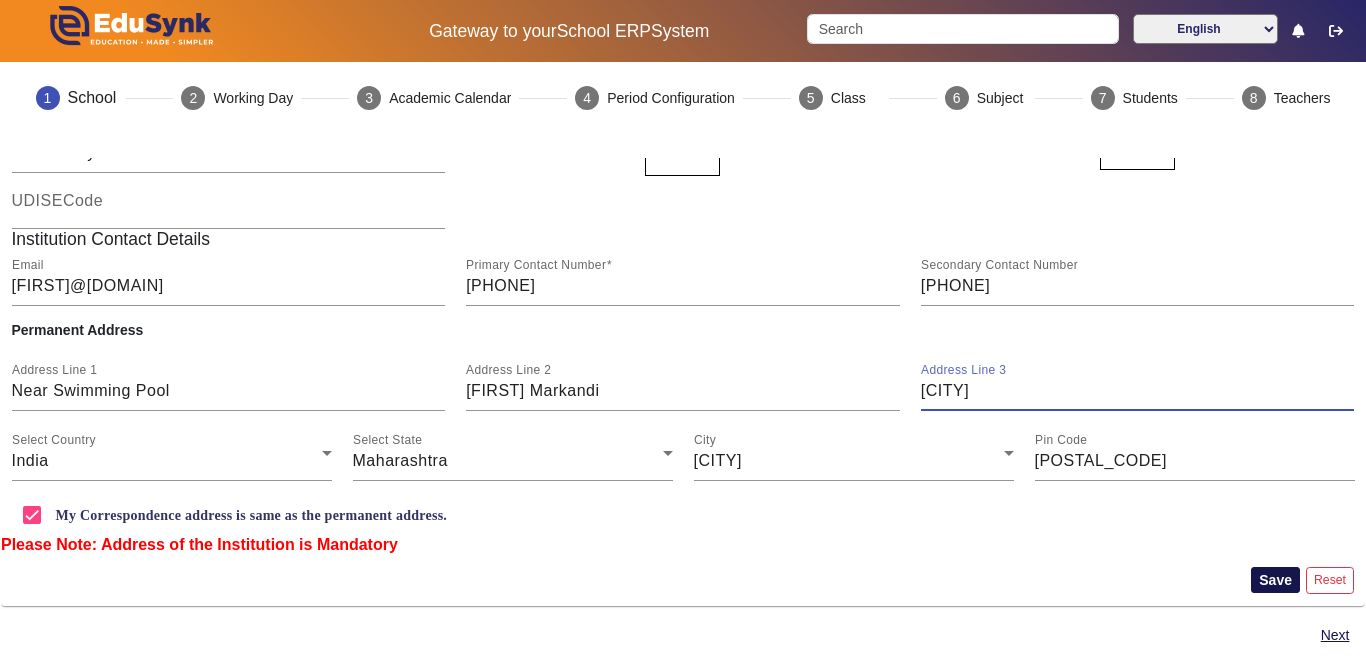 type on "[CITY]" 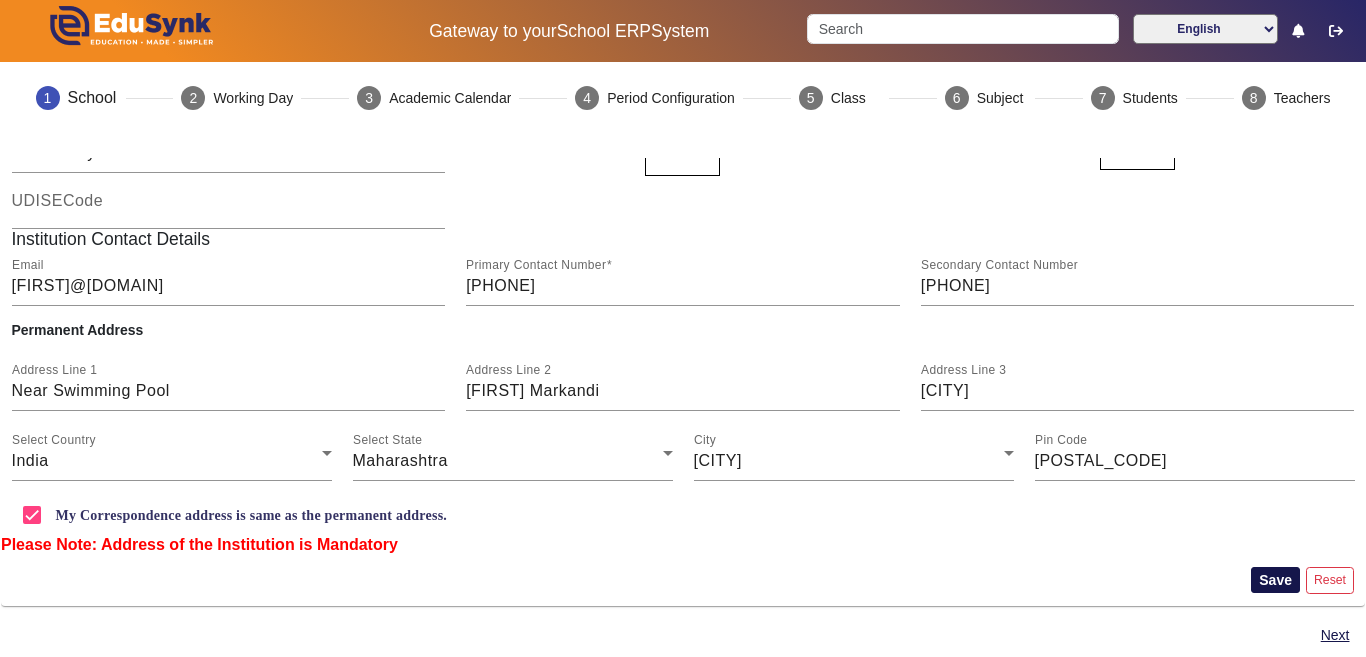 click on "Save" 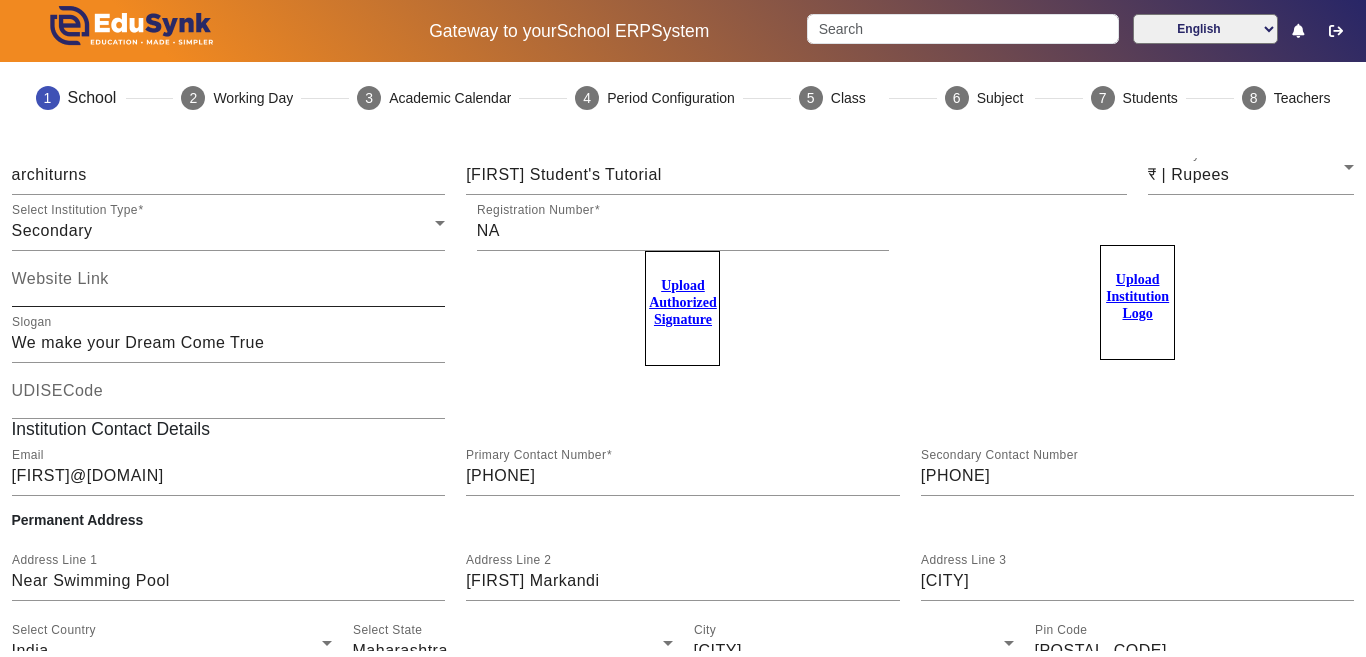 scroll, scrollTop: 37, scrollLeft: 0, axis: vertical 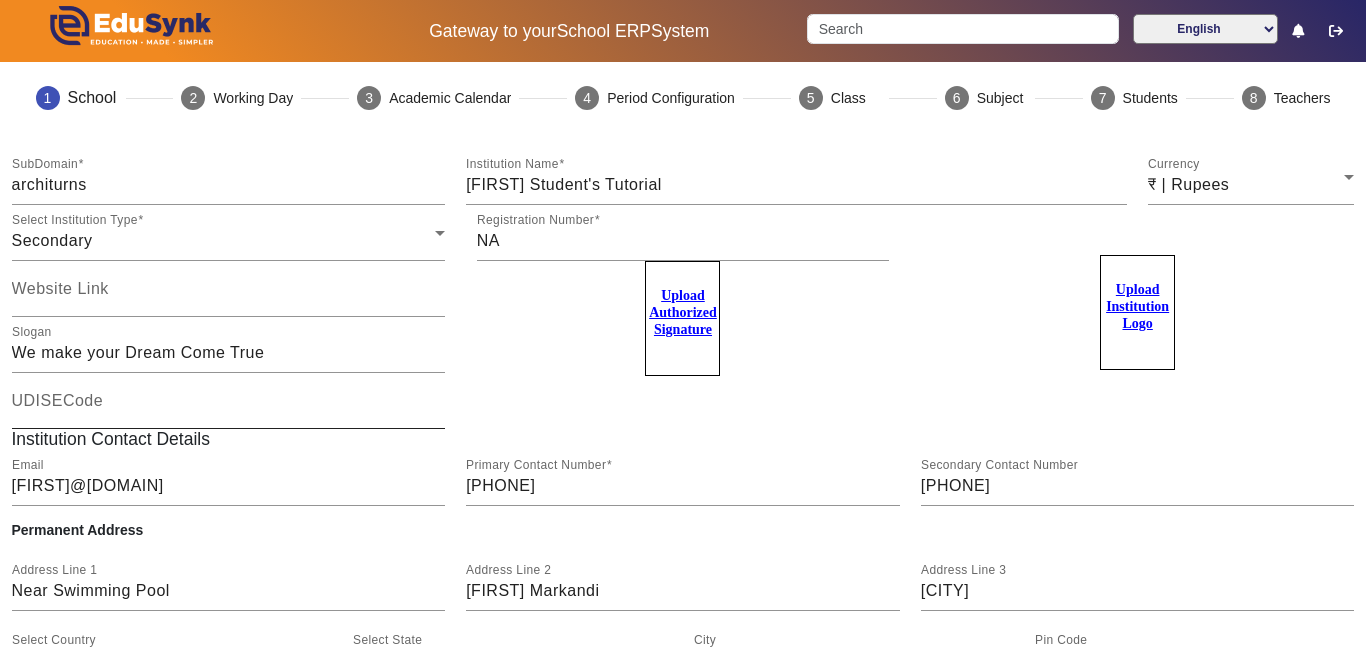 click on "UDISECode" at bounding box center [58, 400] 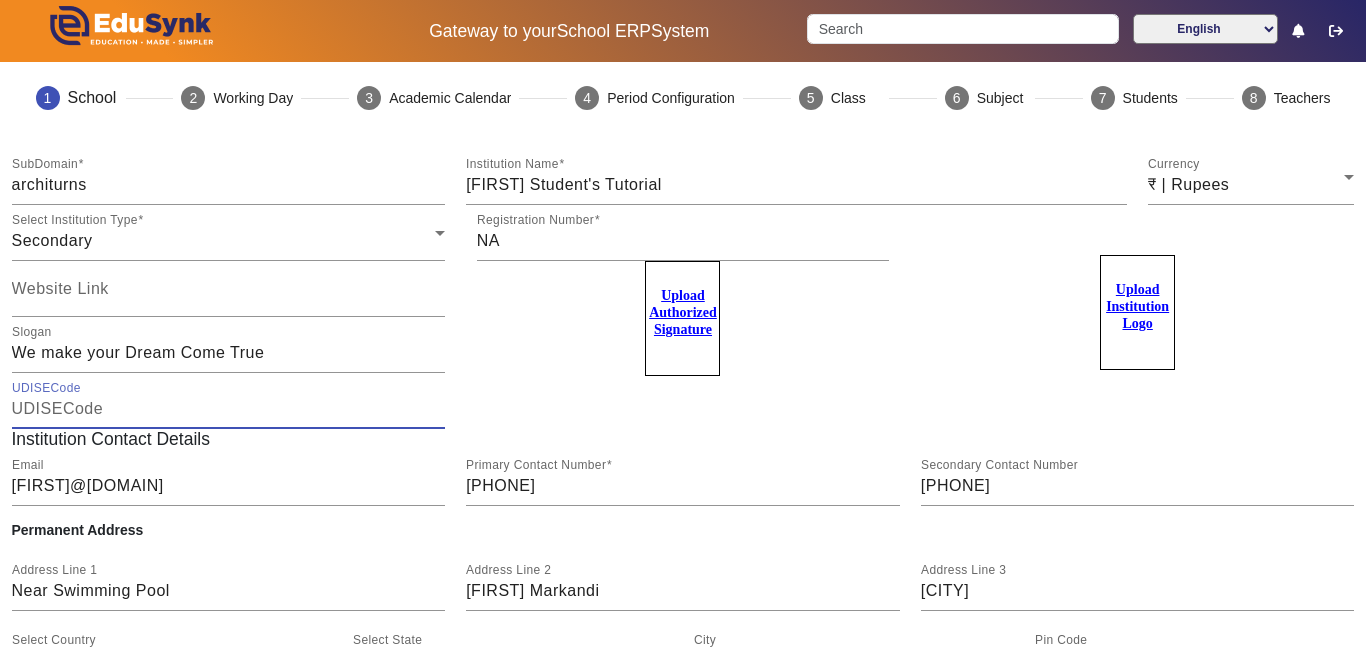 click on "Upload Institution Logo" 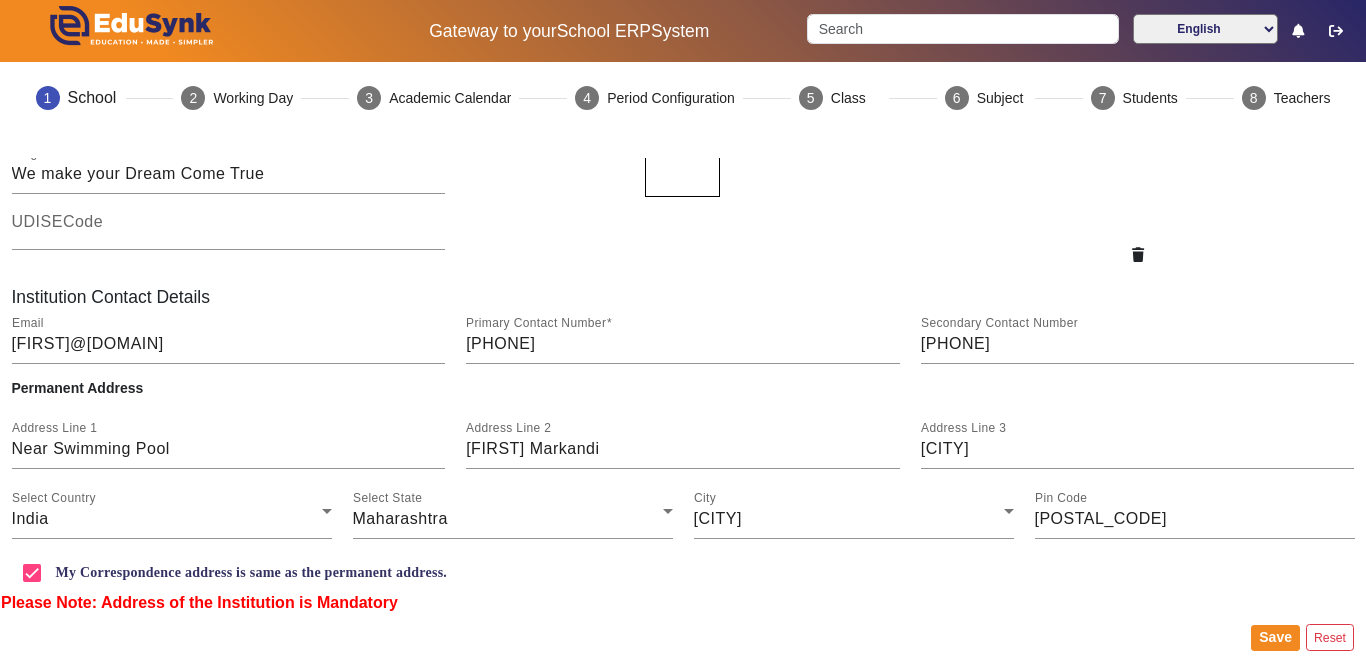 scroll, scrollTop: 274, scrollLeft: 0, axis: vertical 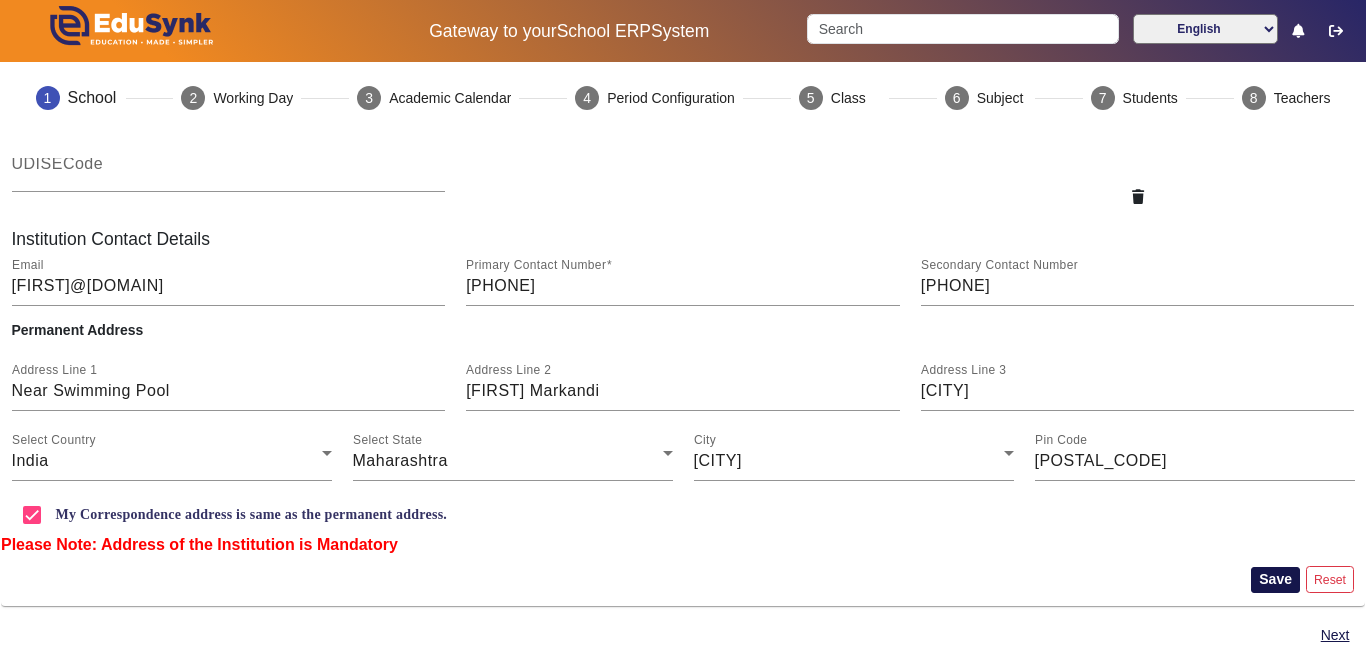 click on "Save" 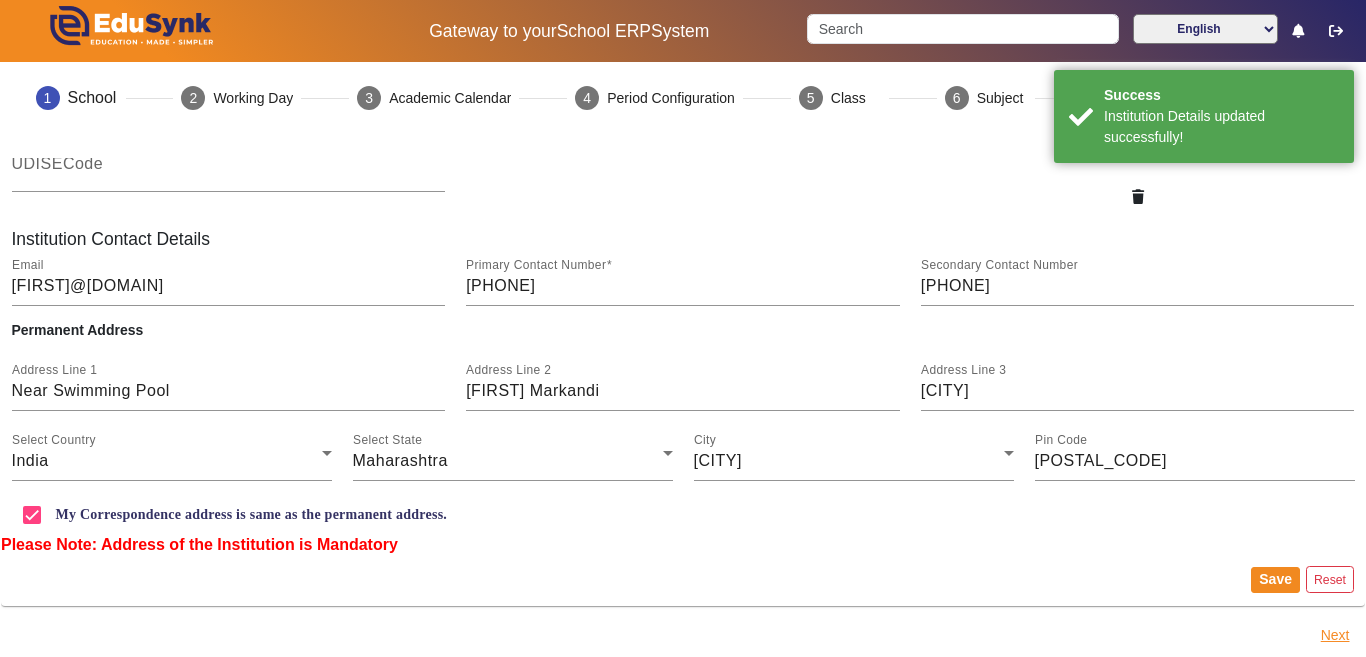 click on "Next" 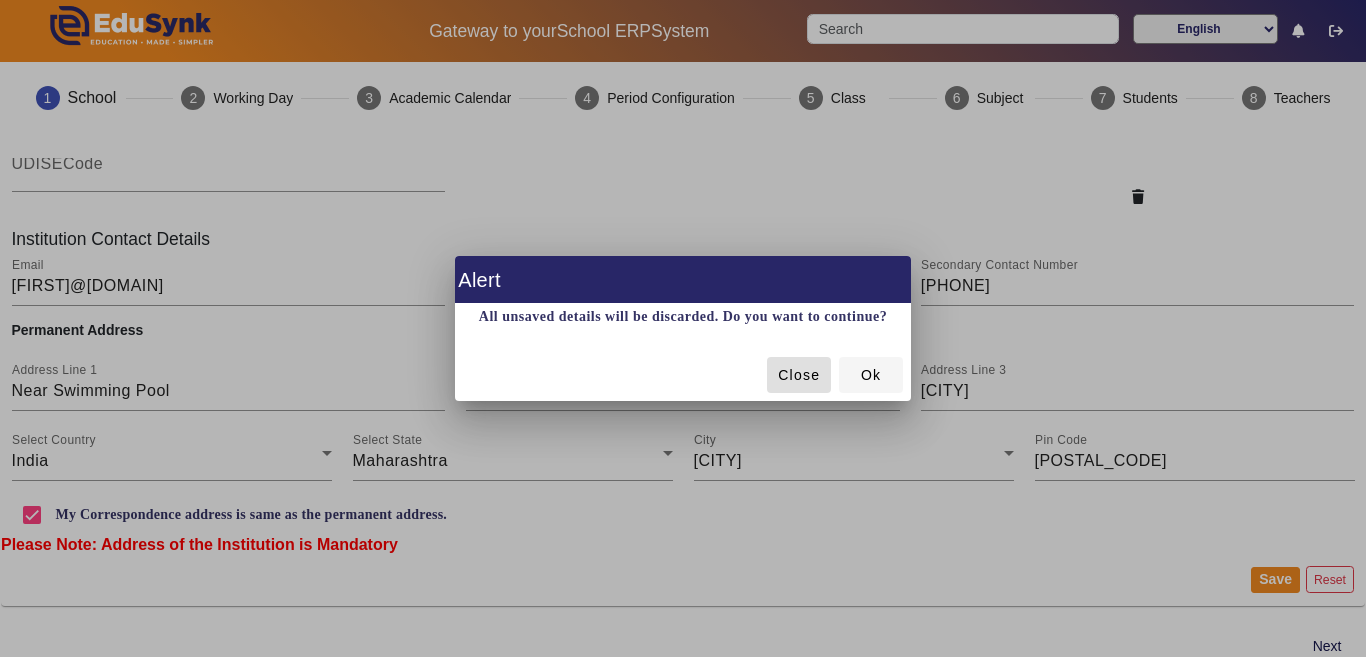 click 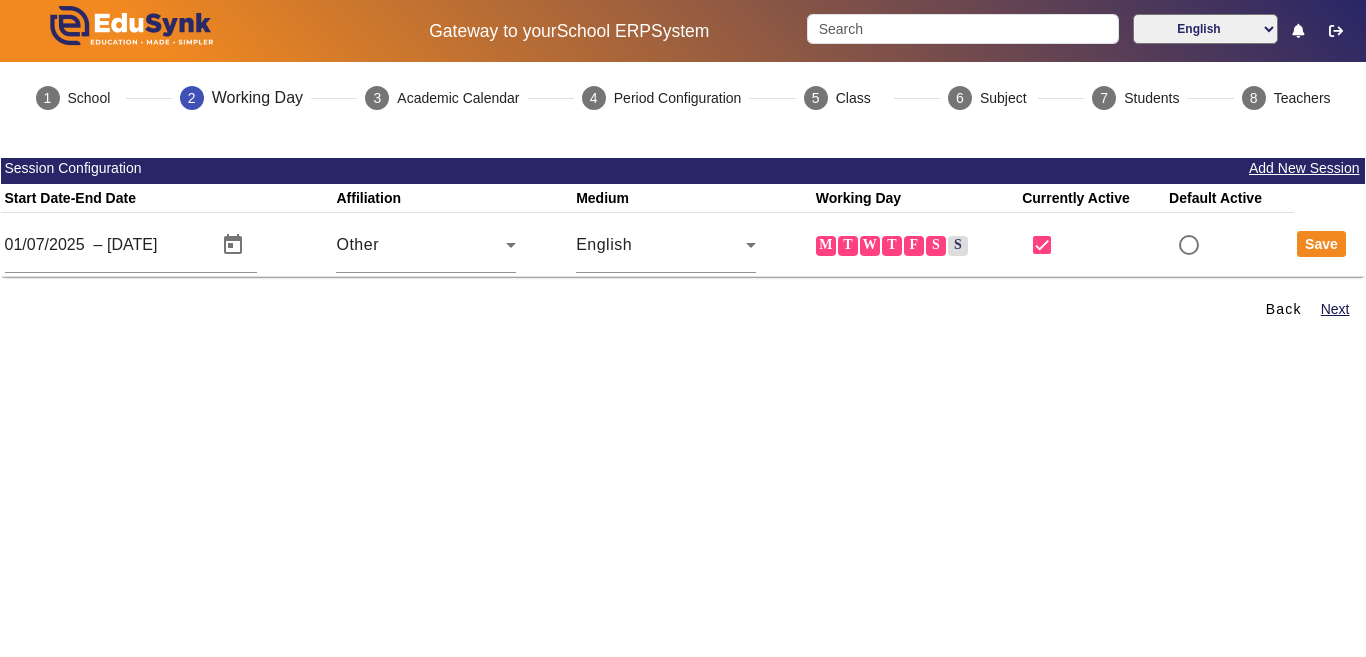 scroll, scrollTop: 0, scrollLeft: 0, axis: both 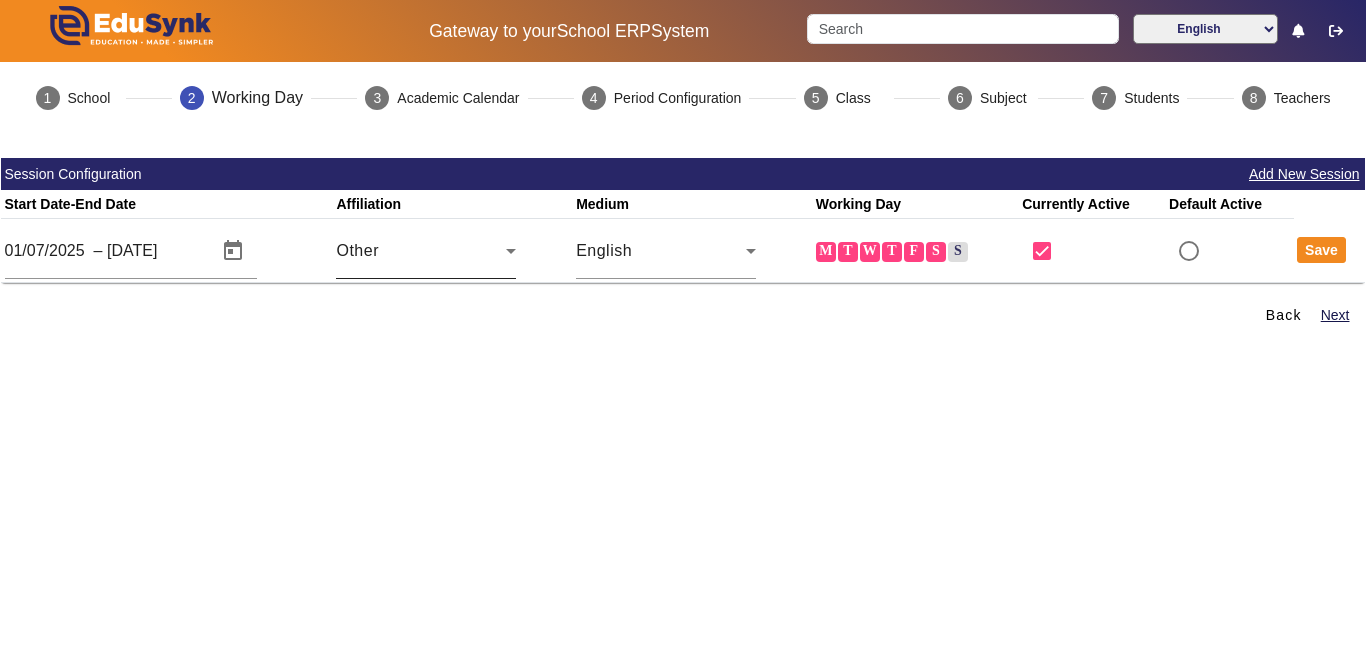 click 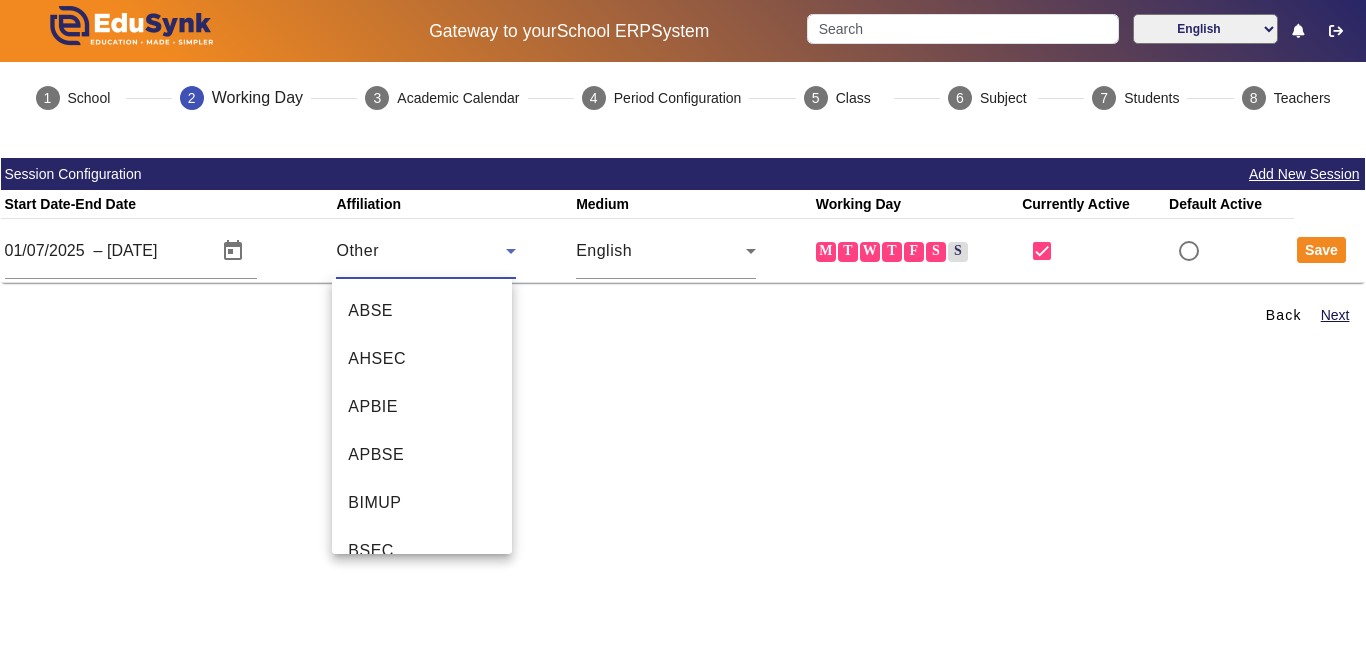 scroll, scrollTop: 1029, scrollLeft: 0, axis: vertical 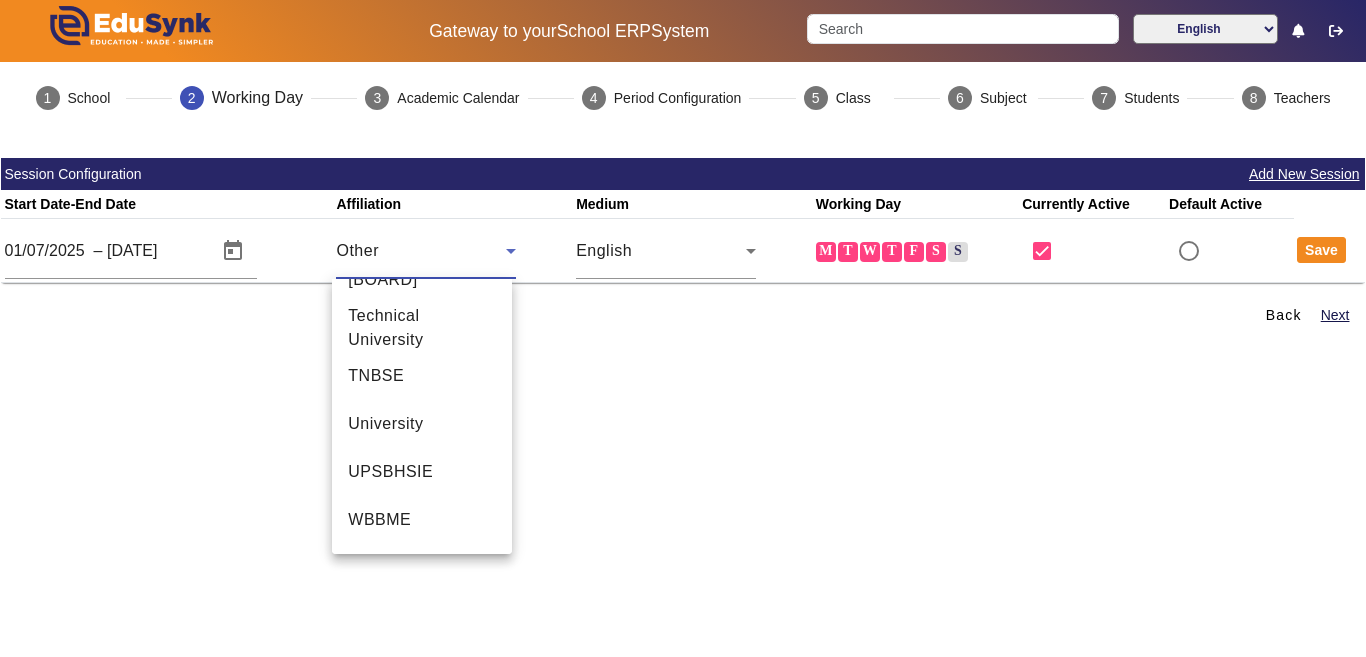 click at bounding box center (683, 328) 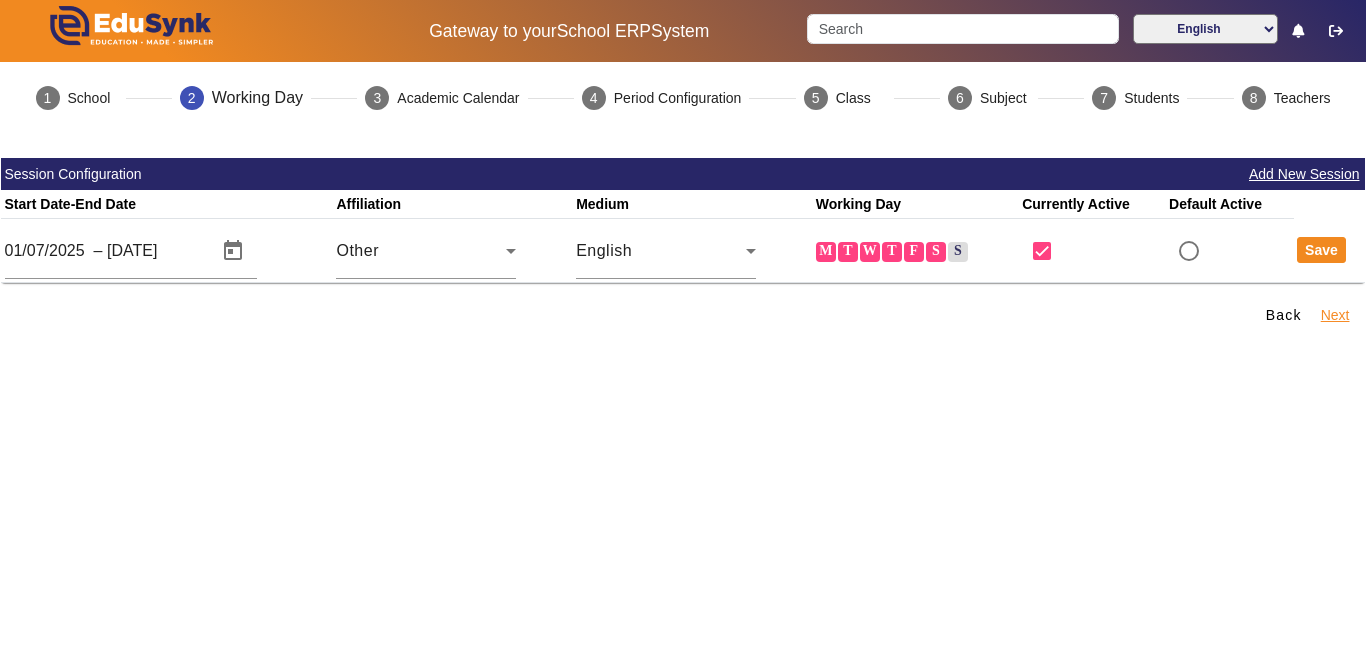 click on "Next" 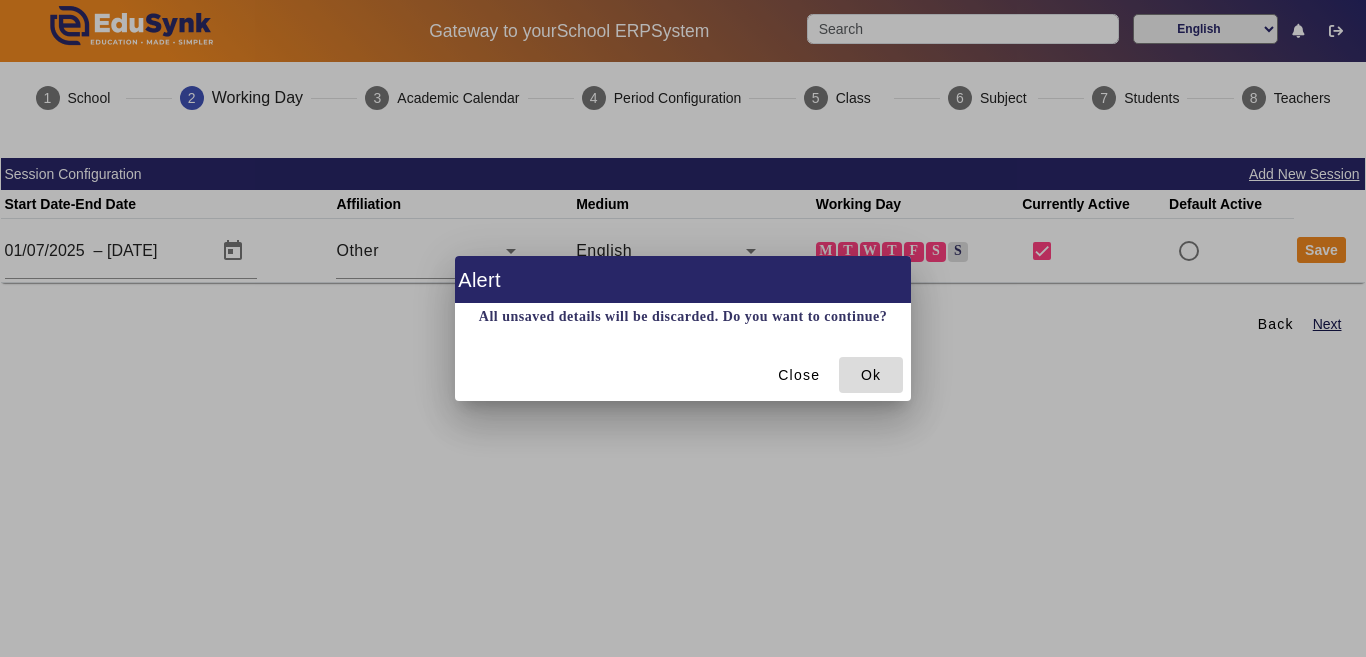 click on "Ok" 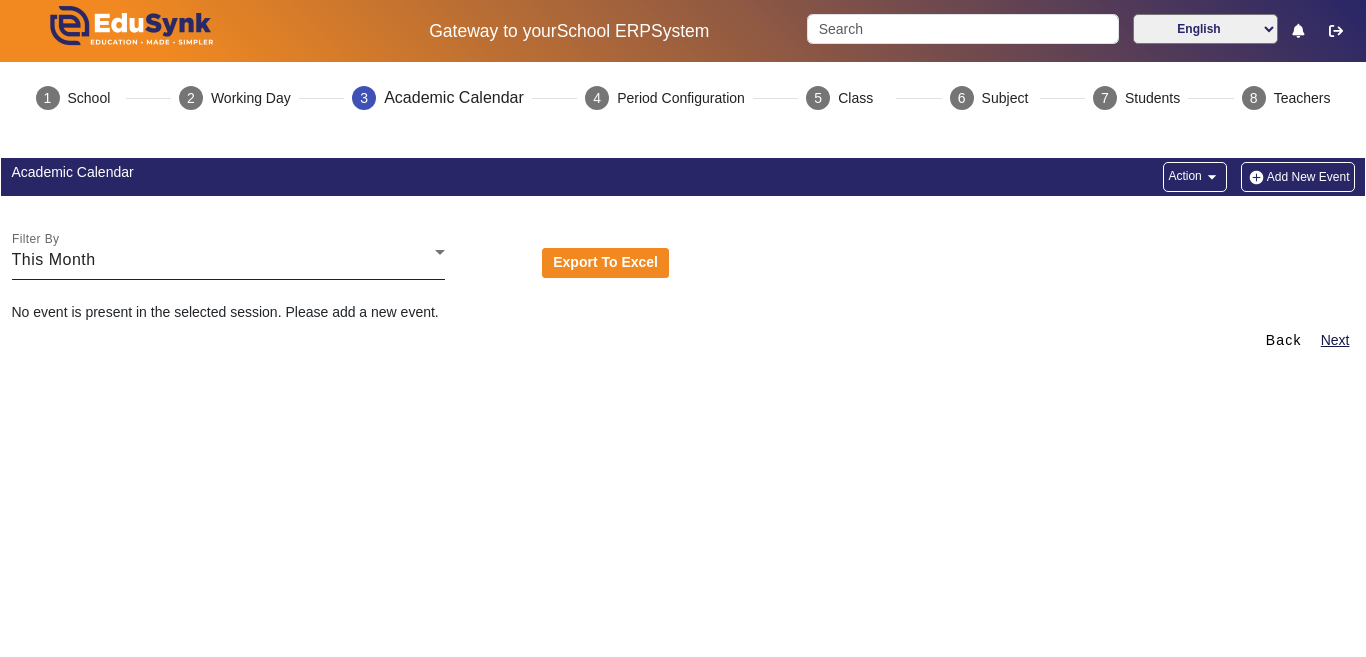 click 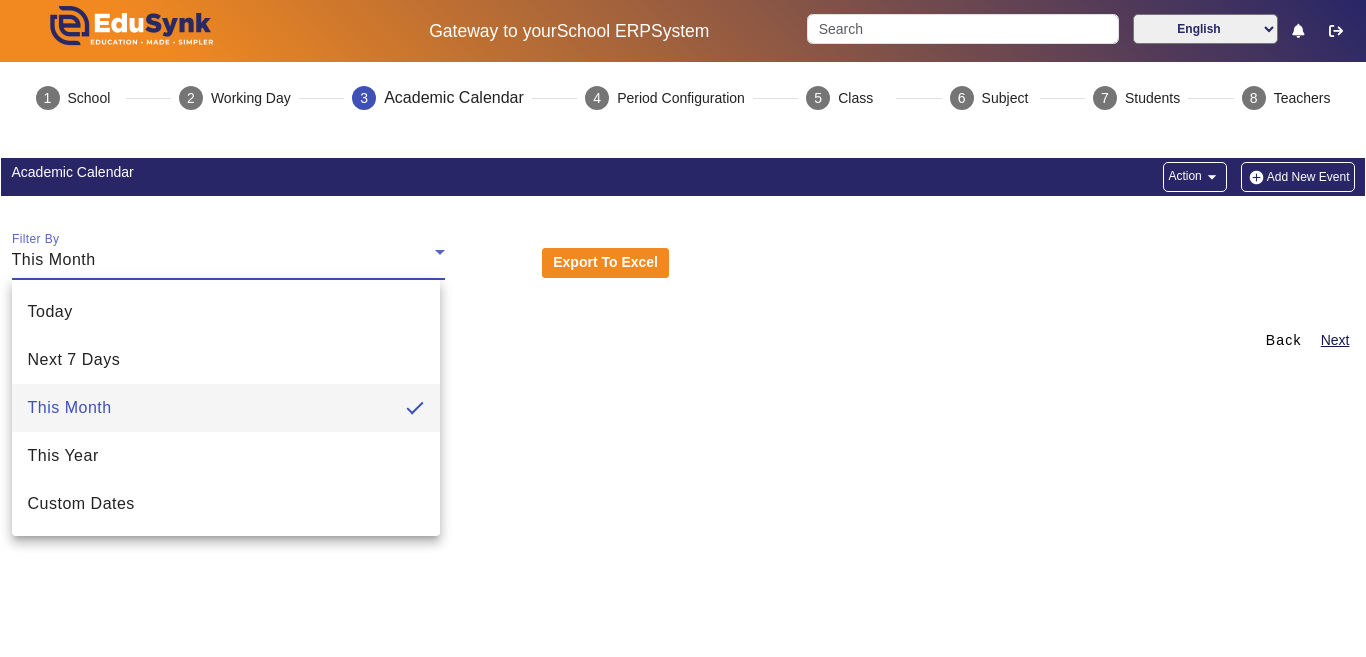 click on "This Month" at bounding box center (226, 408) 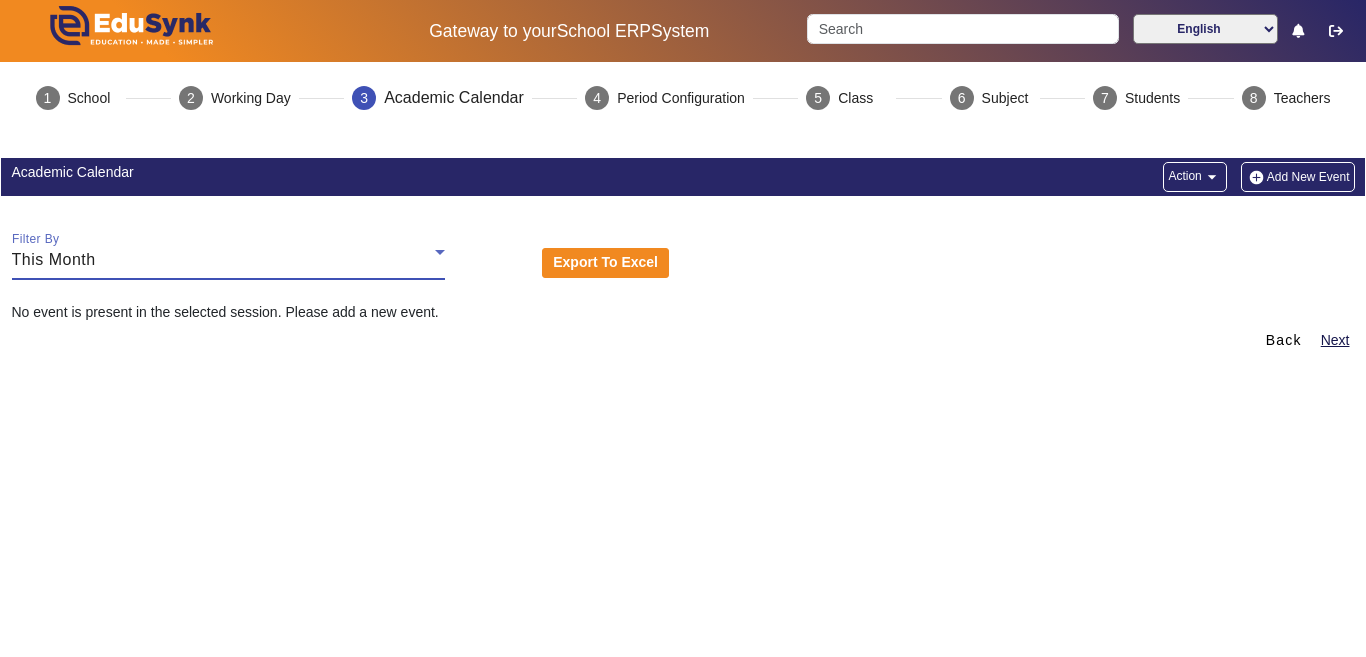 click 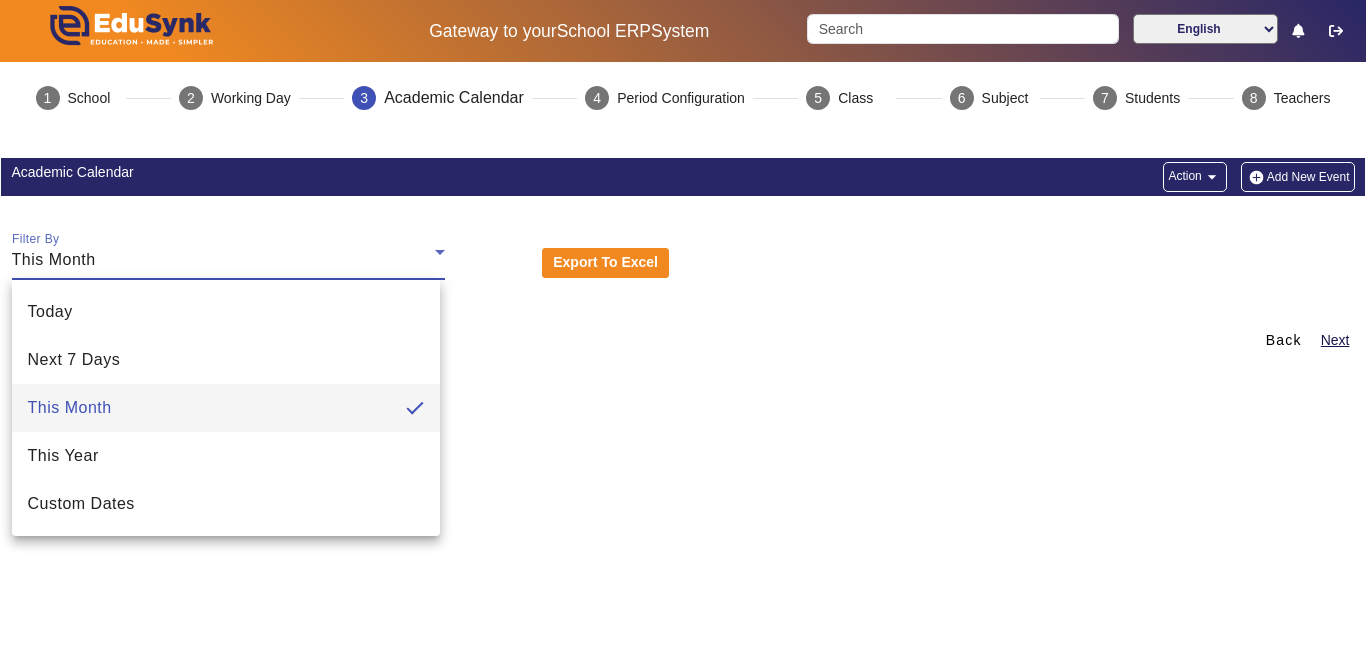 click at bounding box center [683, 328] 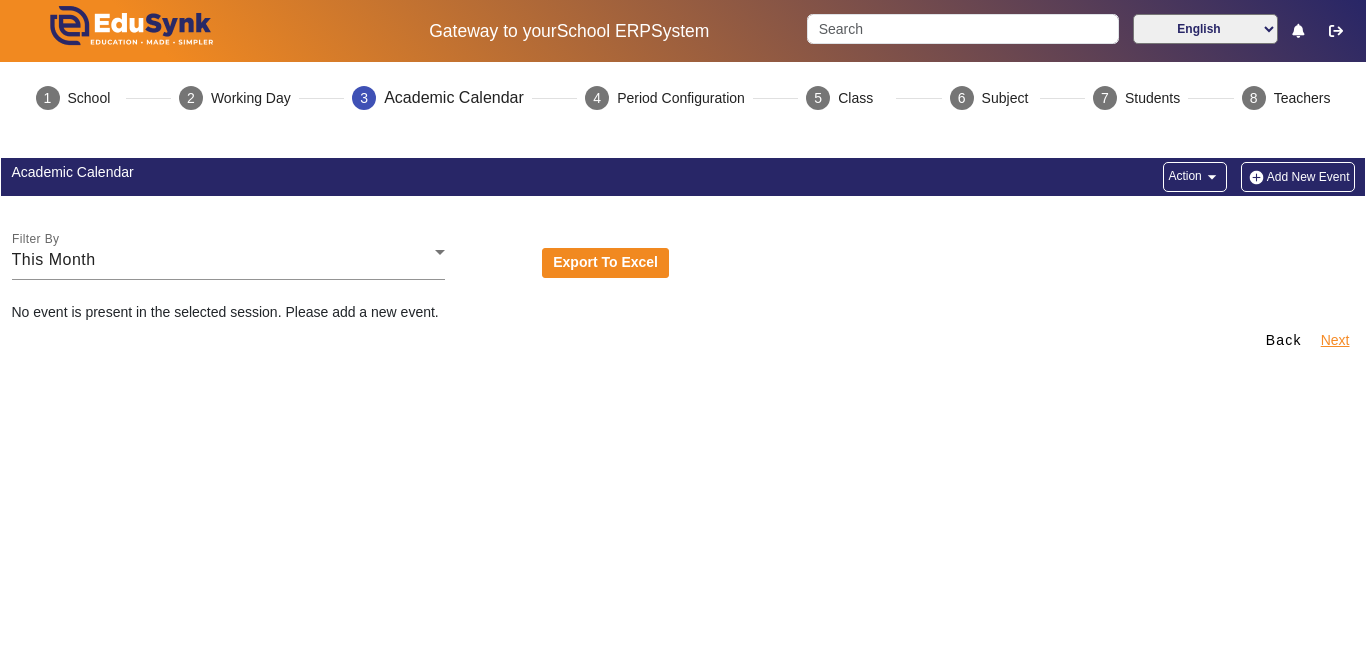 click on "Next" 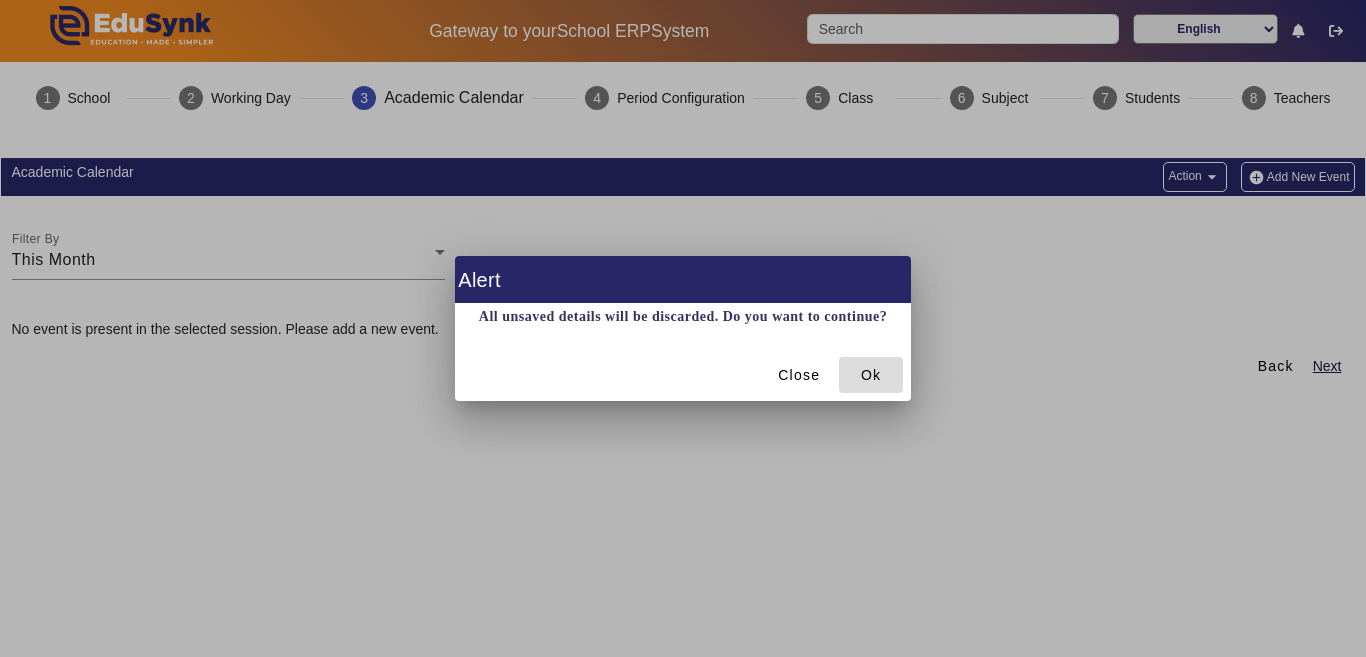 click on "Ok" 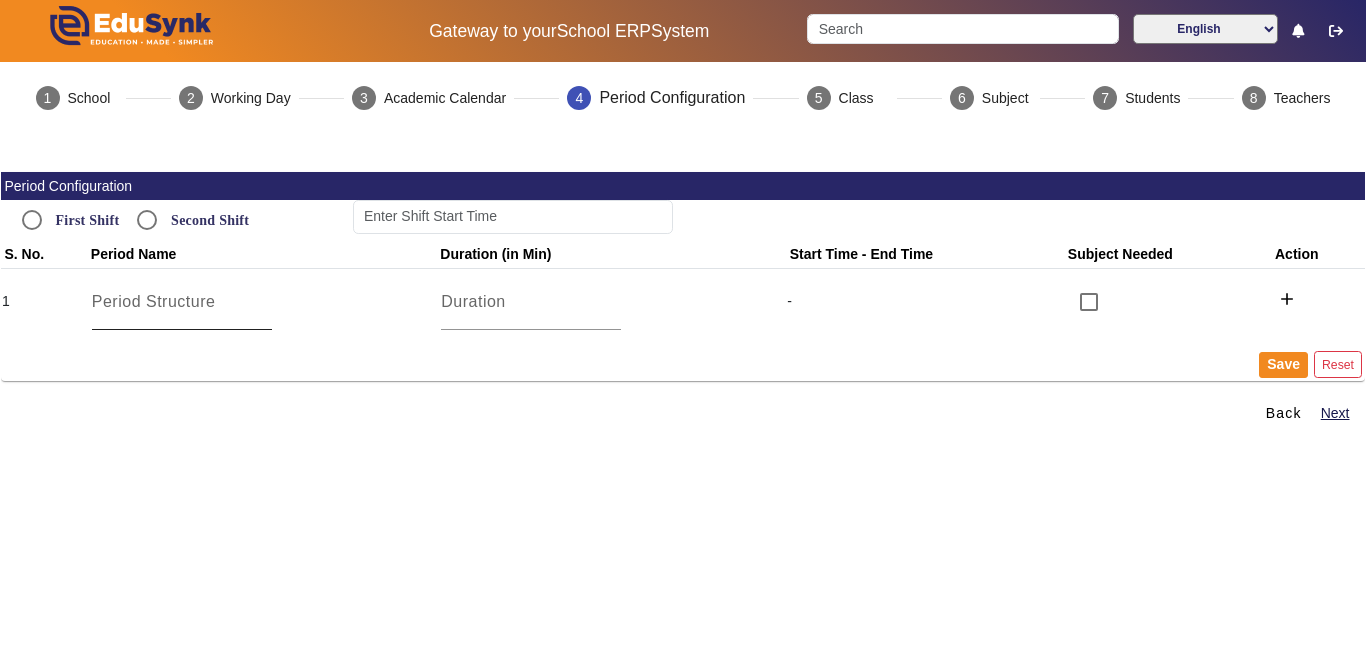 click at bounding box center (182, 302) 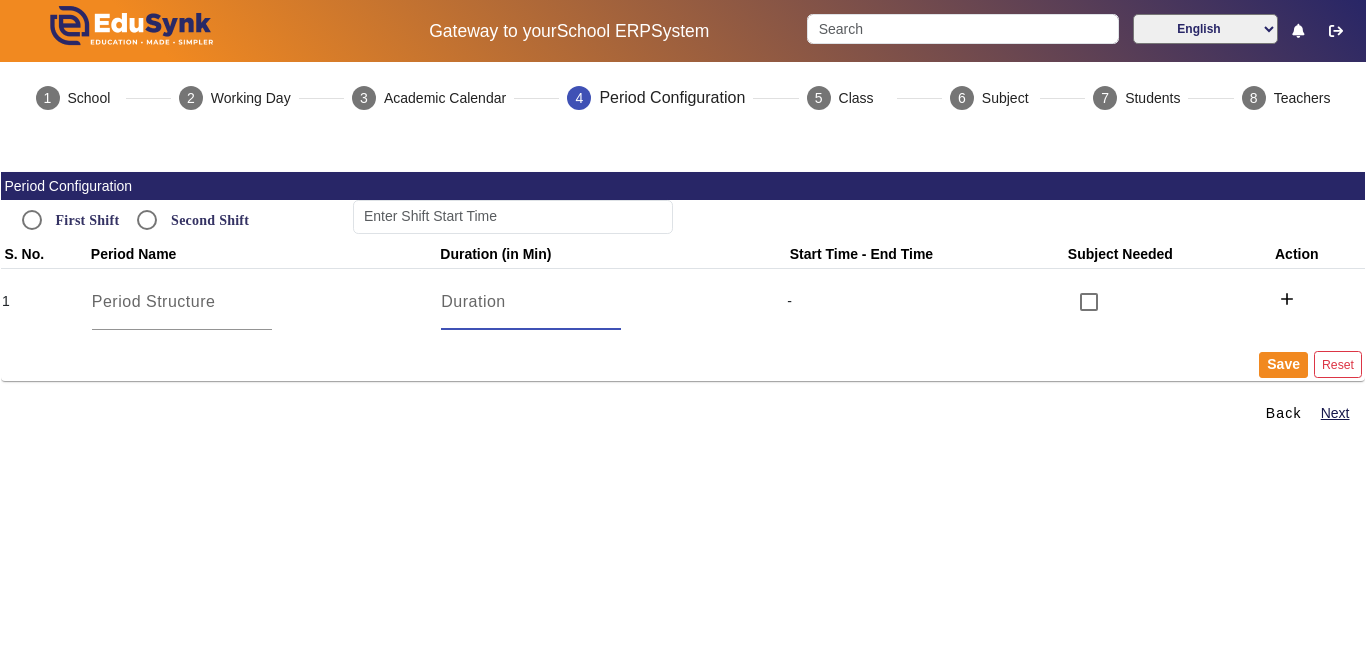 click at bounding box center (531, 302) 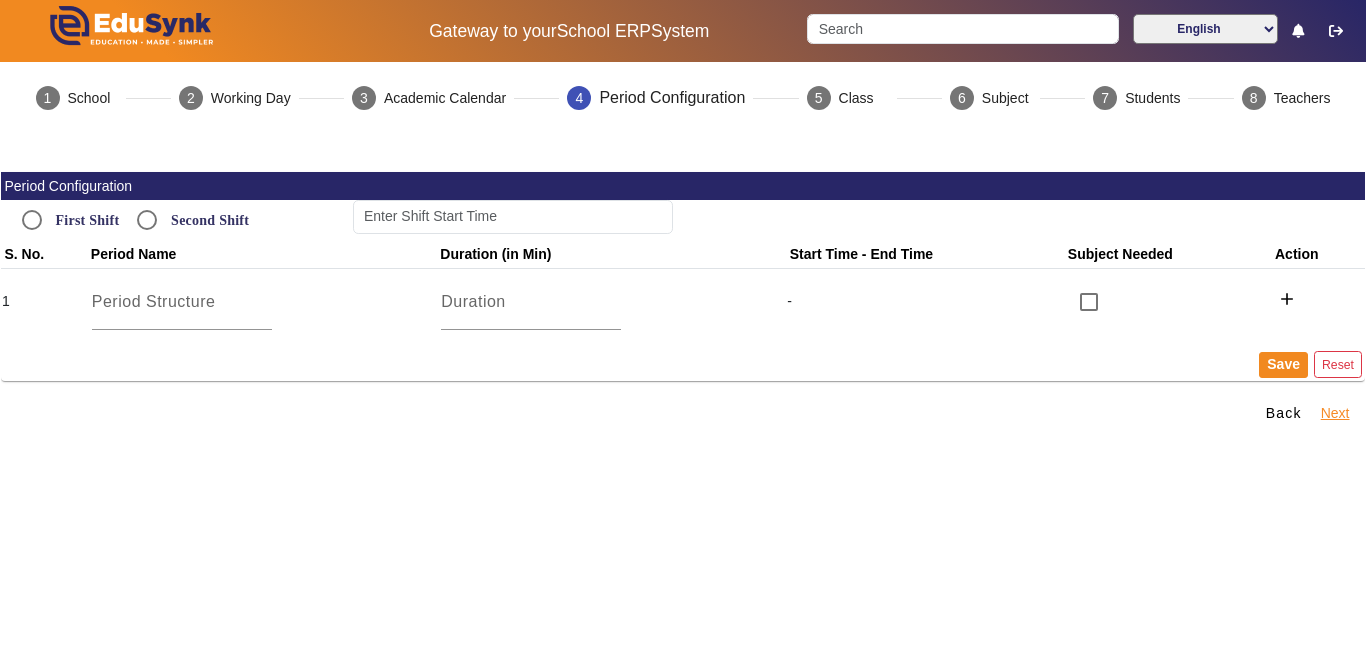click on "Next" 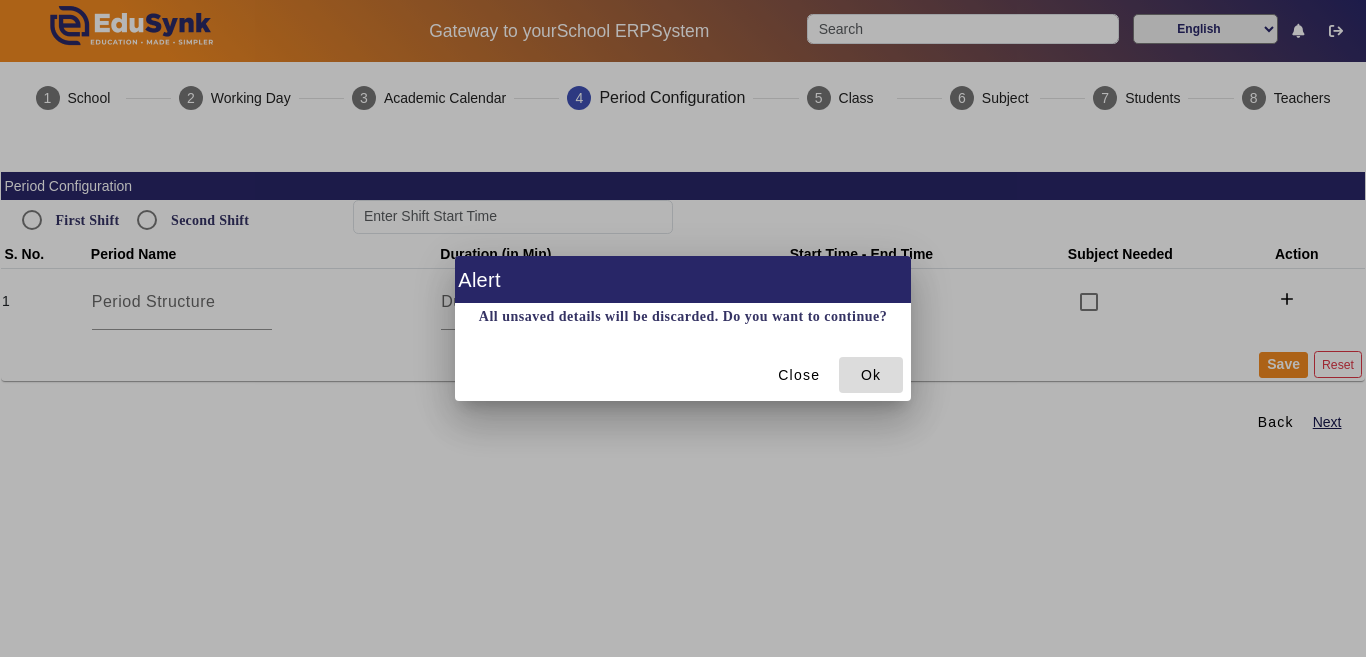 click on "Ok" 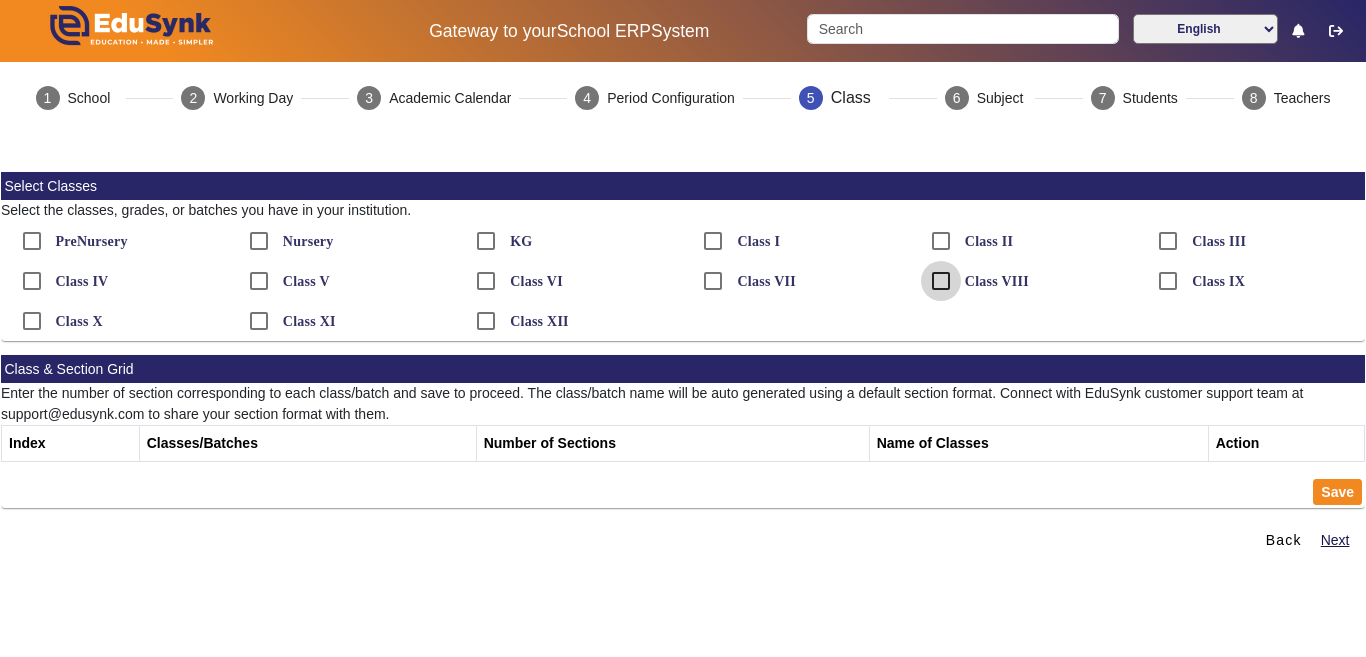 click on "Class VIII" at bounding box center [941, 281] 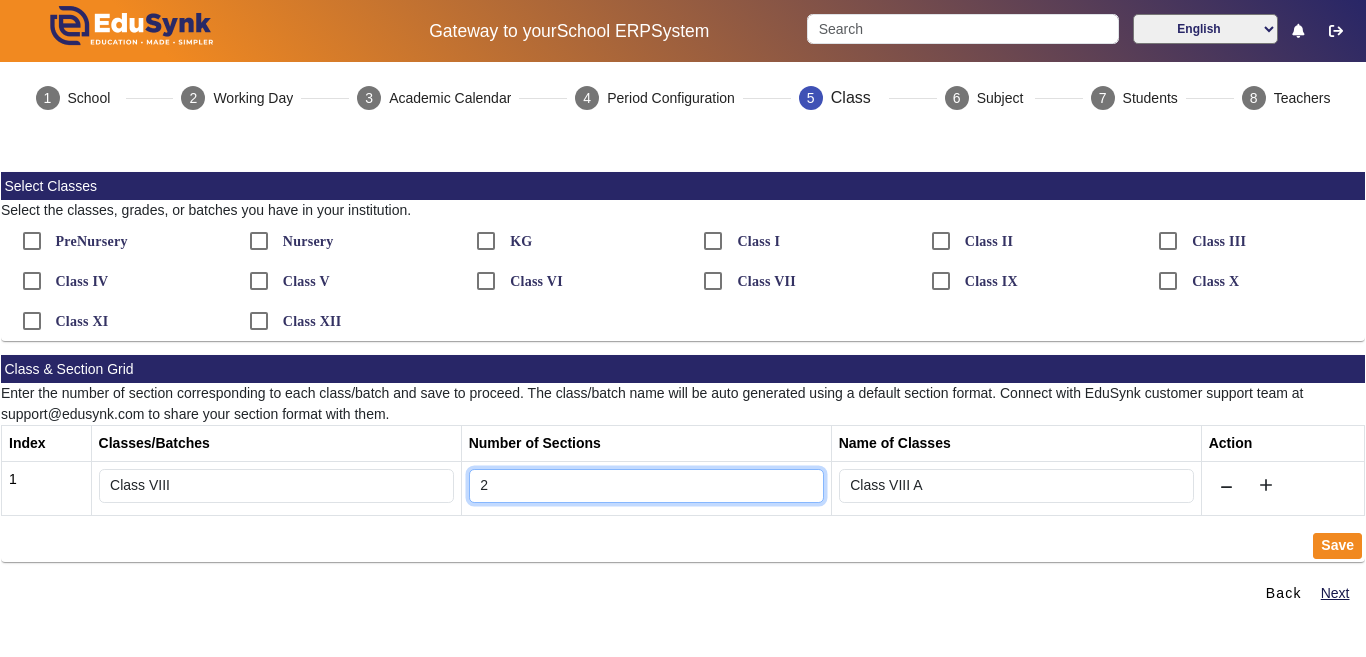 type on "2" 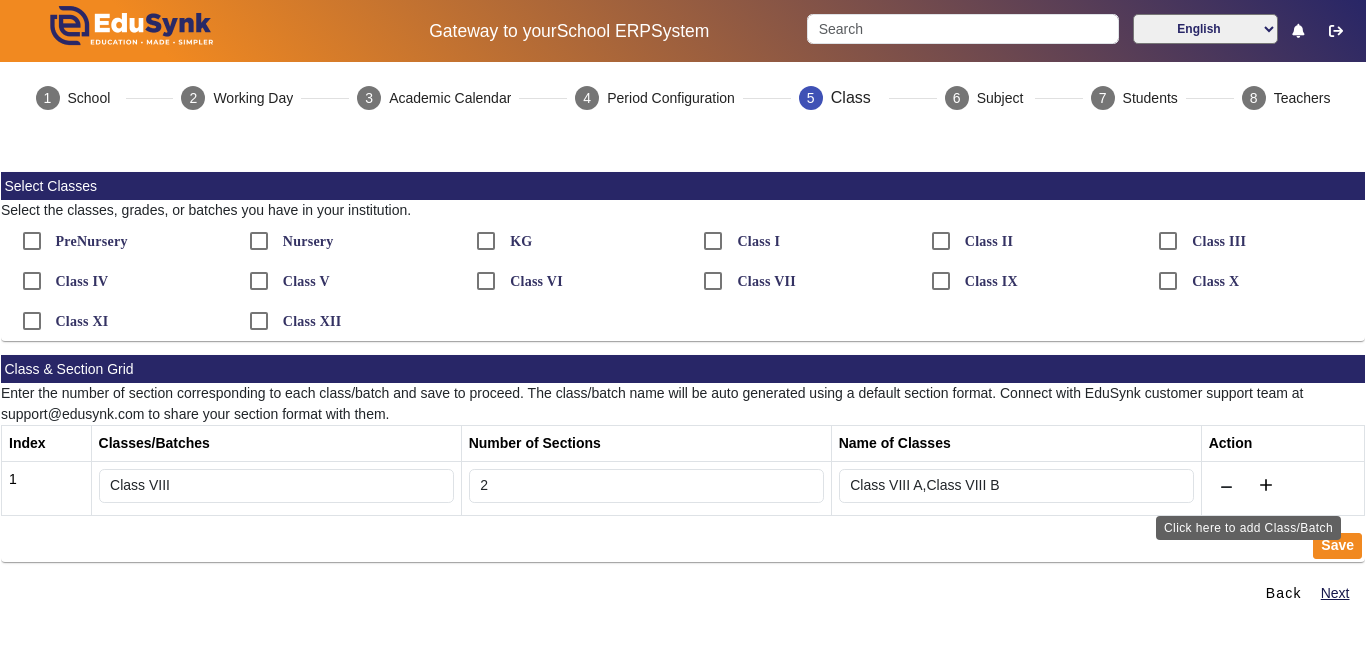 click on "add" at bounding box center [1266, 485] 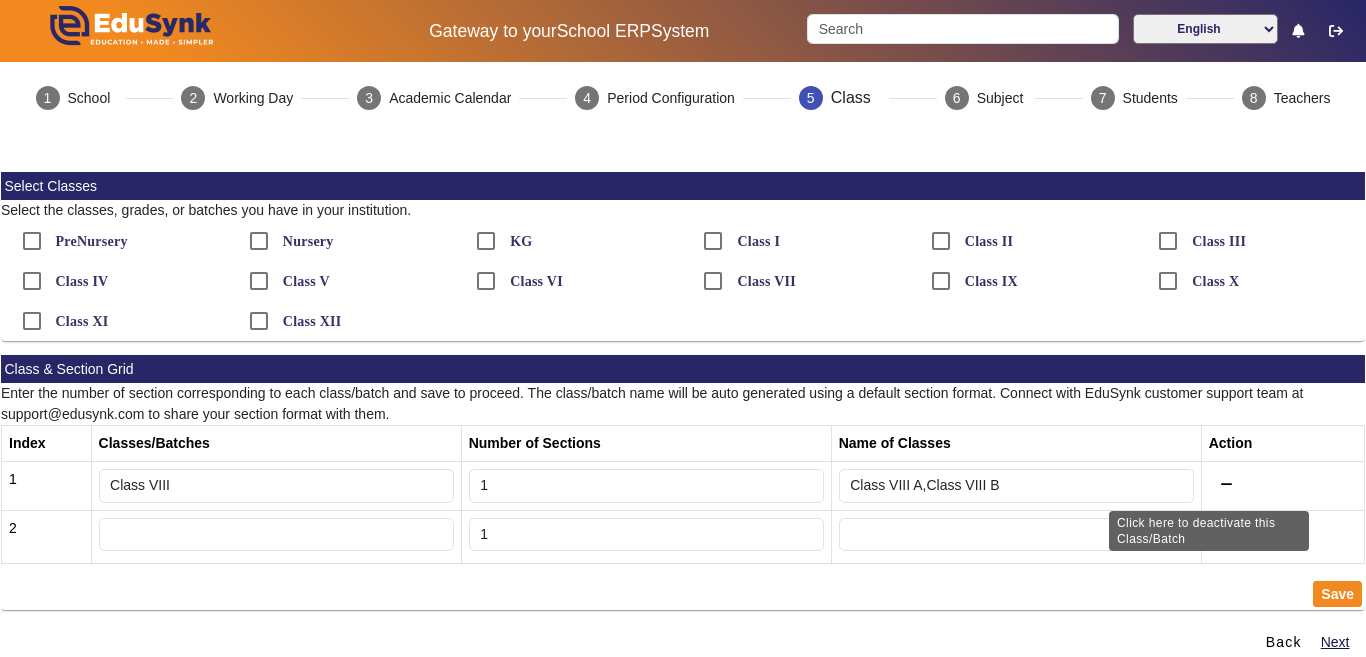 click at bounding box center [1226, 485] 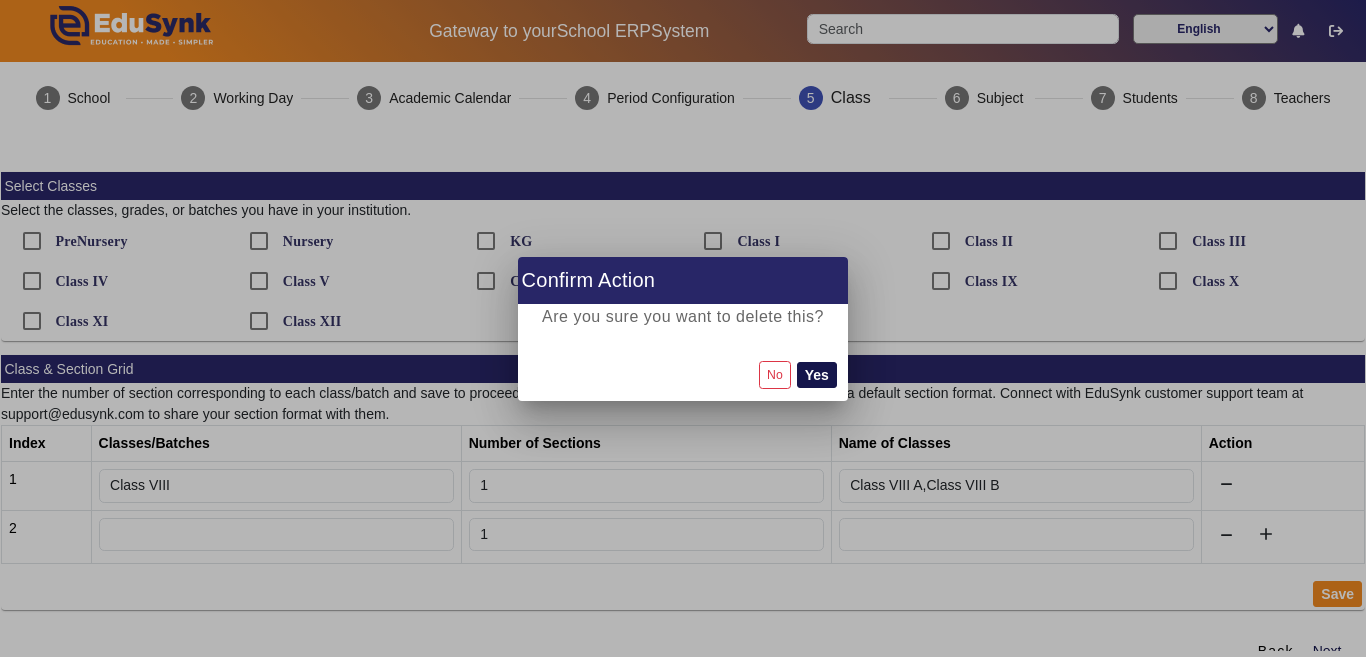 click on "Yes" at bounding box center (817, 375) 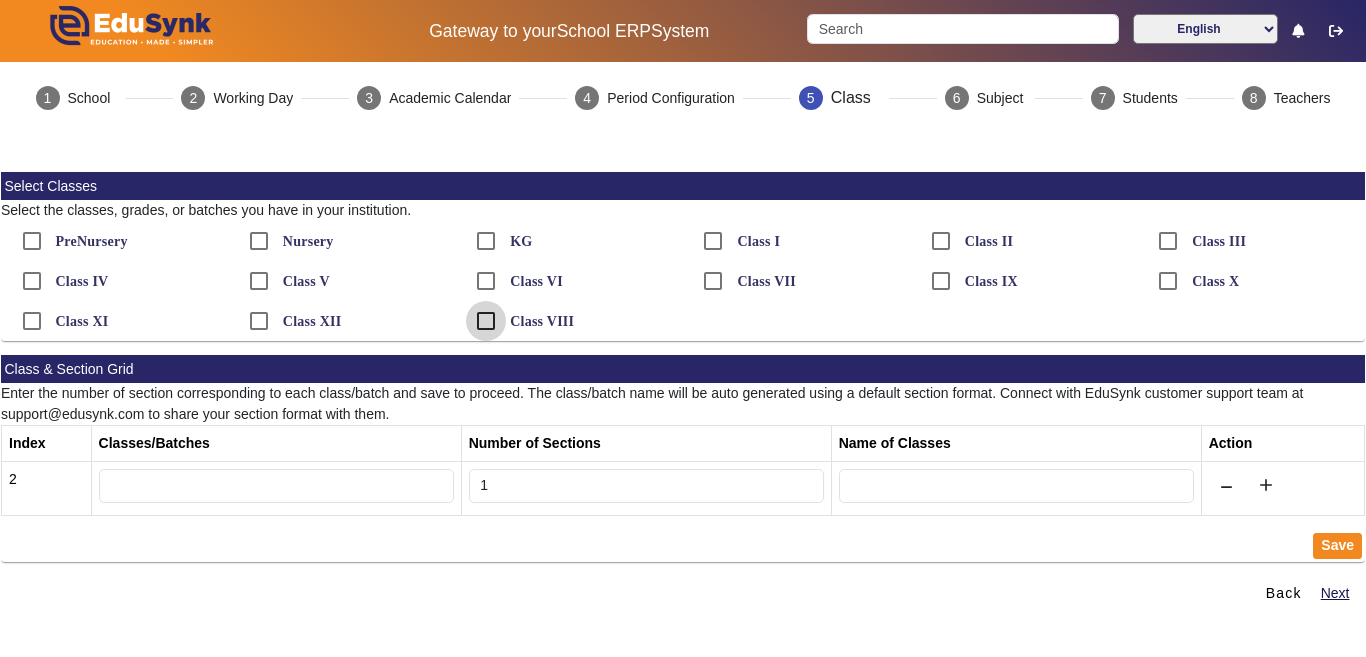 click on "Class VIII" at bounding box center (486, 321) 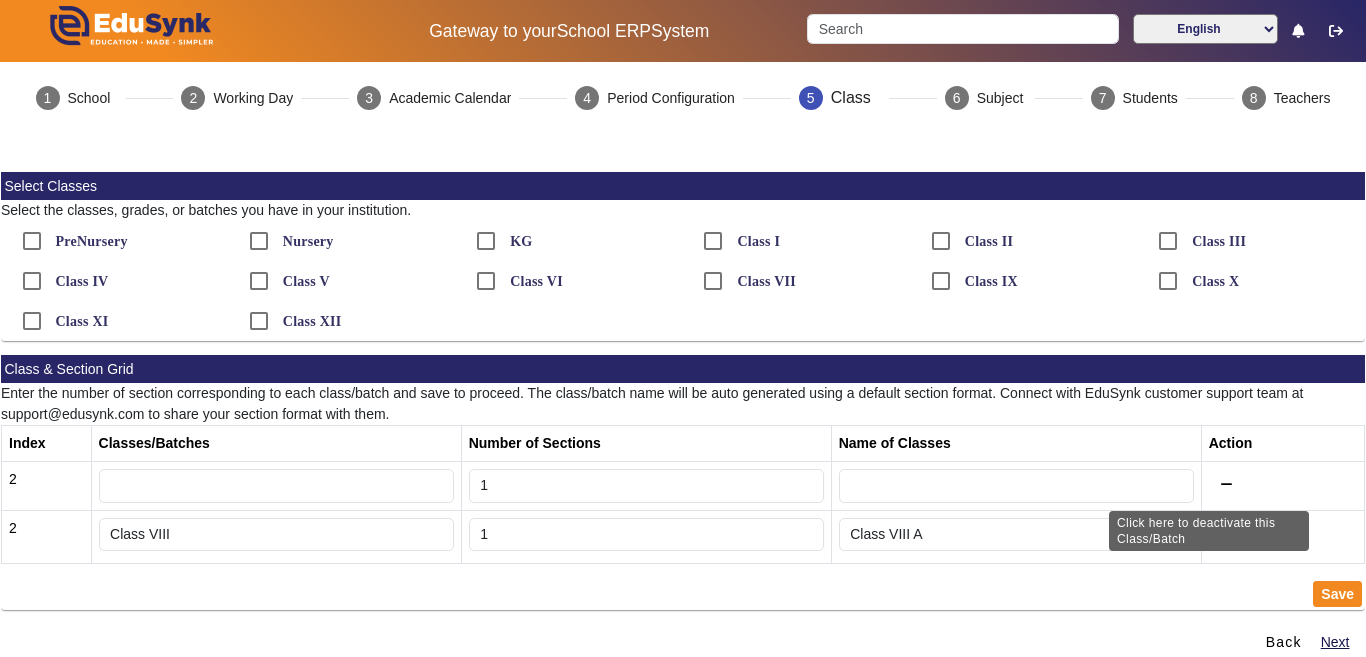 click at bounding box center [1227, 486] 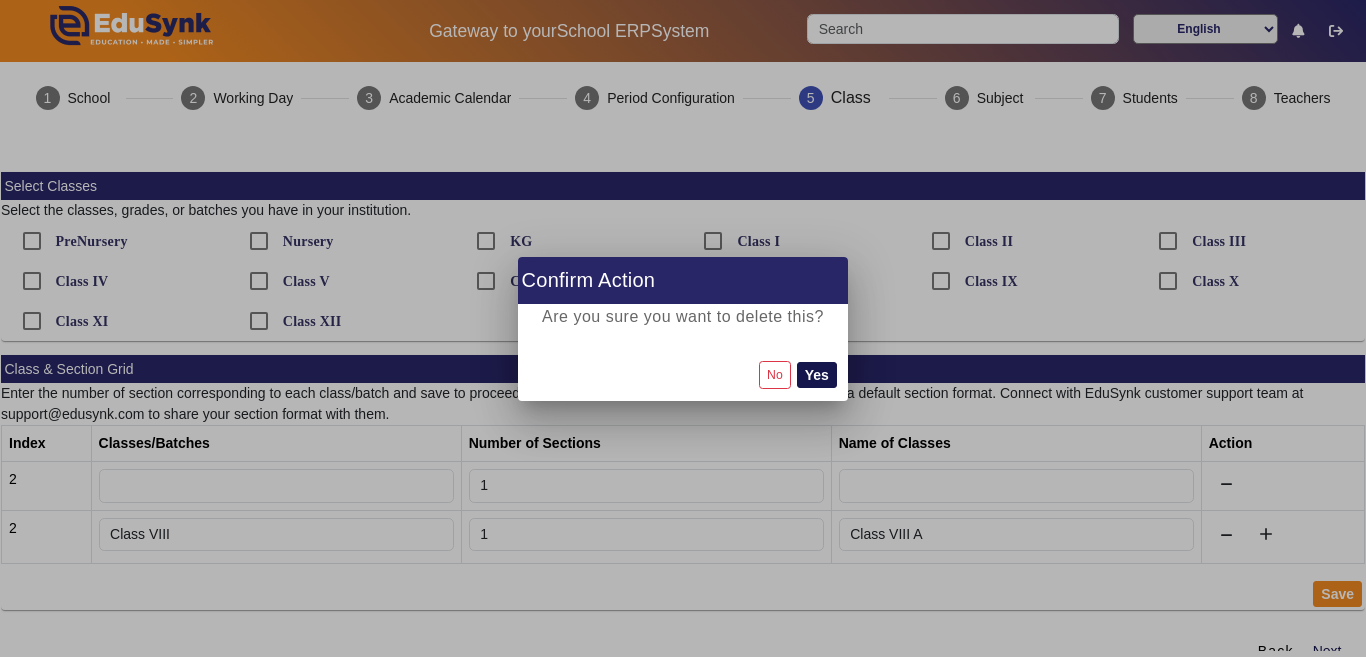 click on "Yes" at bounding box center (817, 375) 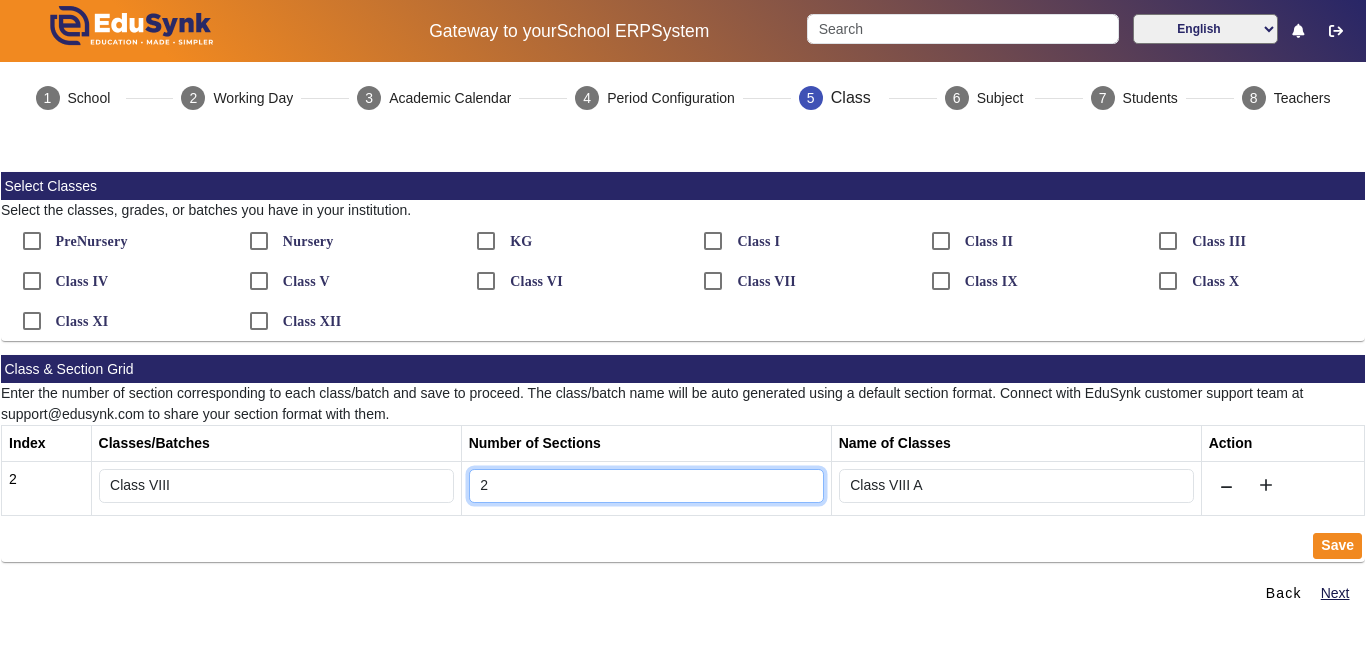 type on "2" 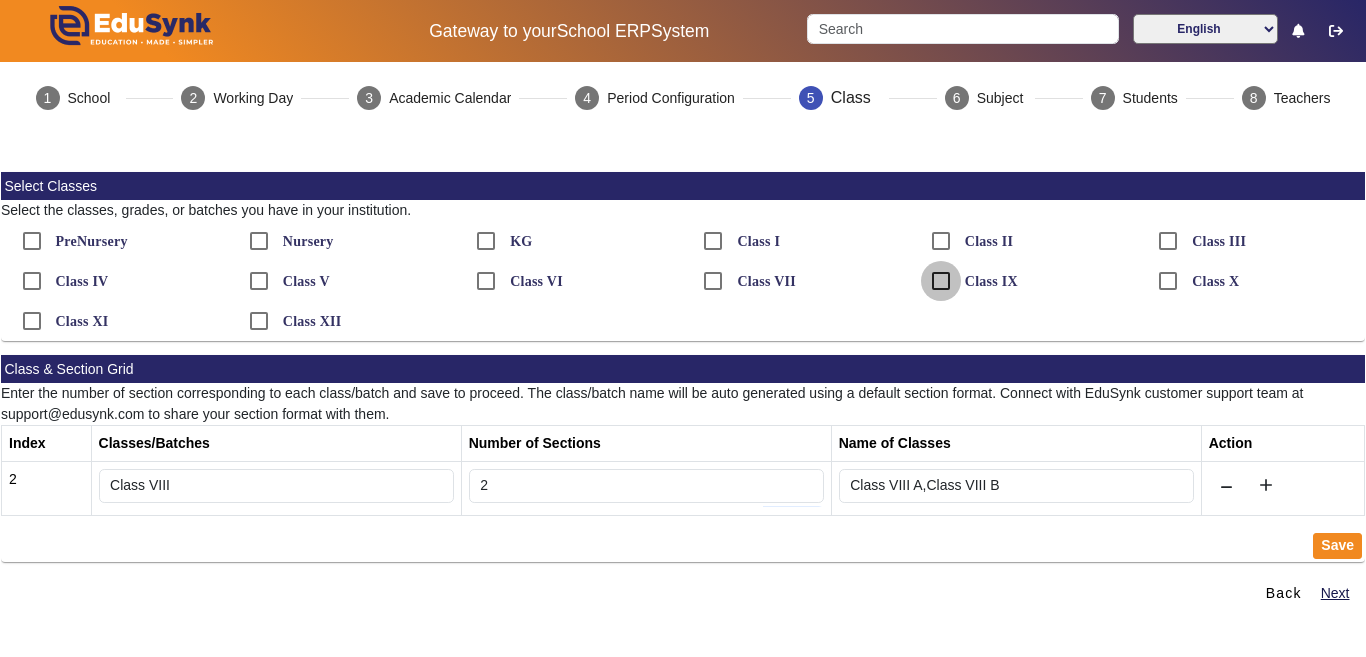 click on "Class IX" at bounding box center (941, 281) 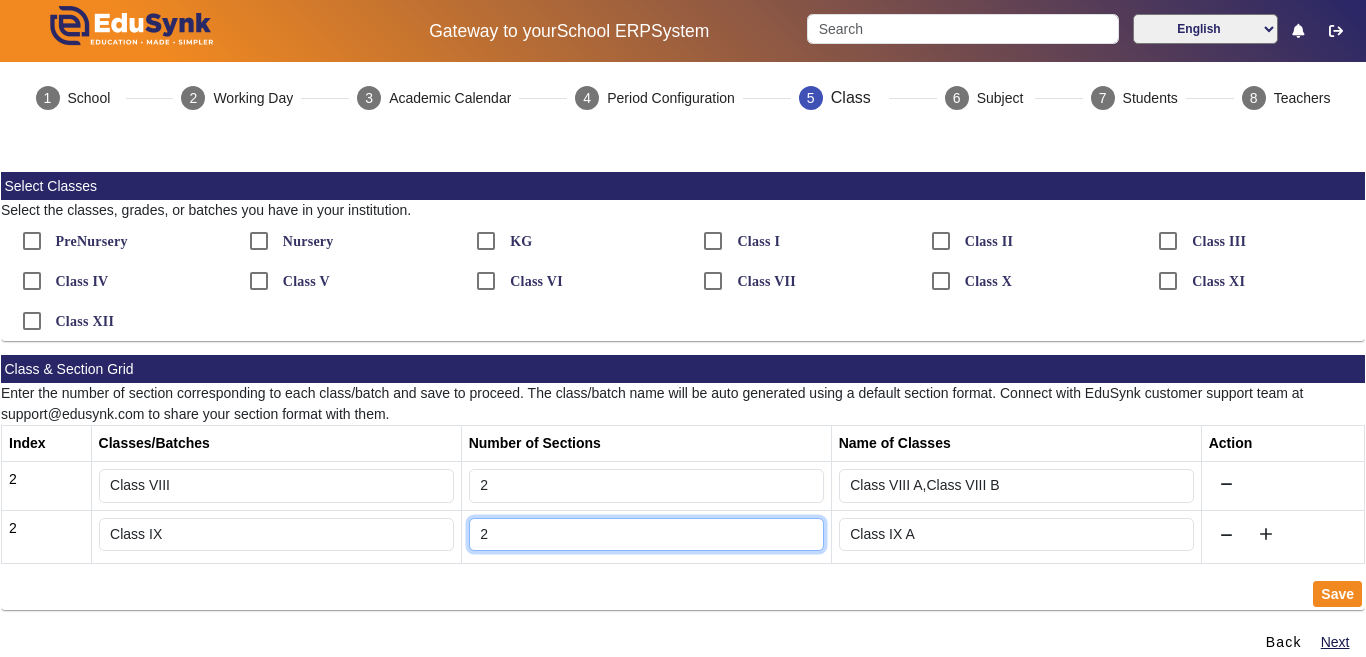 type on "2" 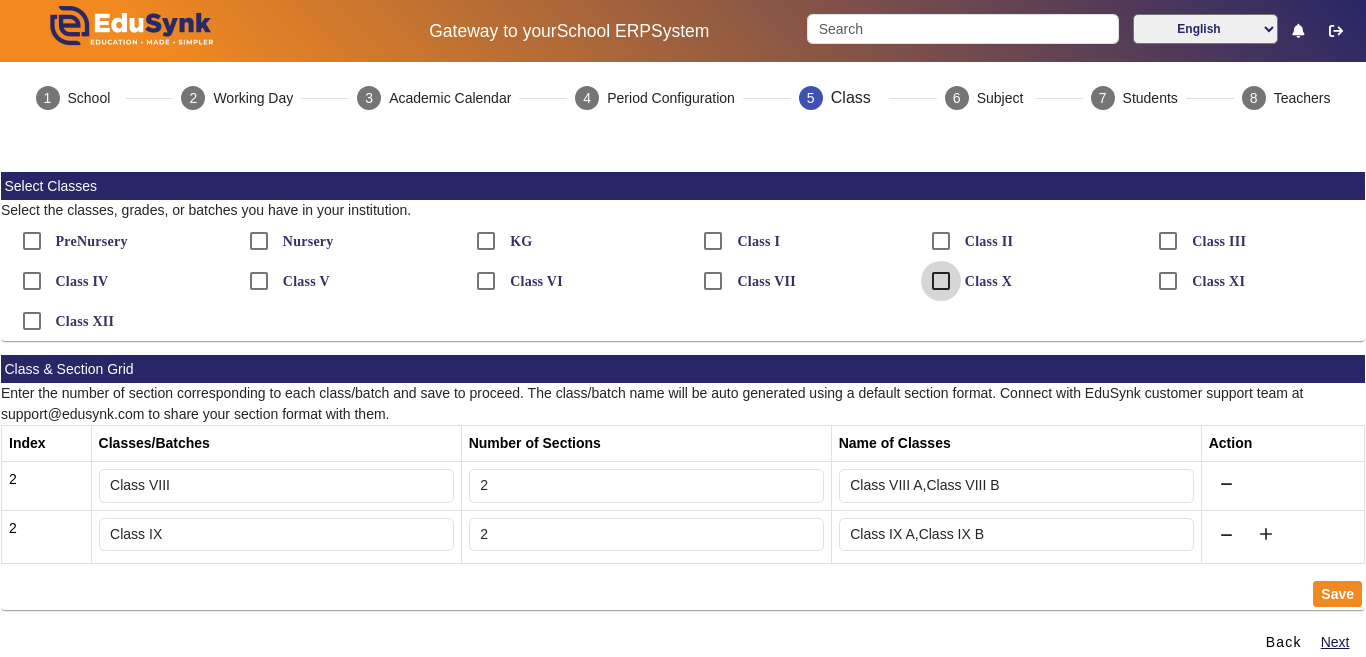 click on "Class X" at bounding box center [941, 281] 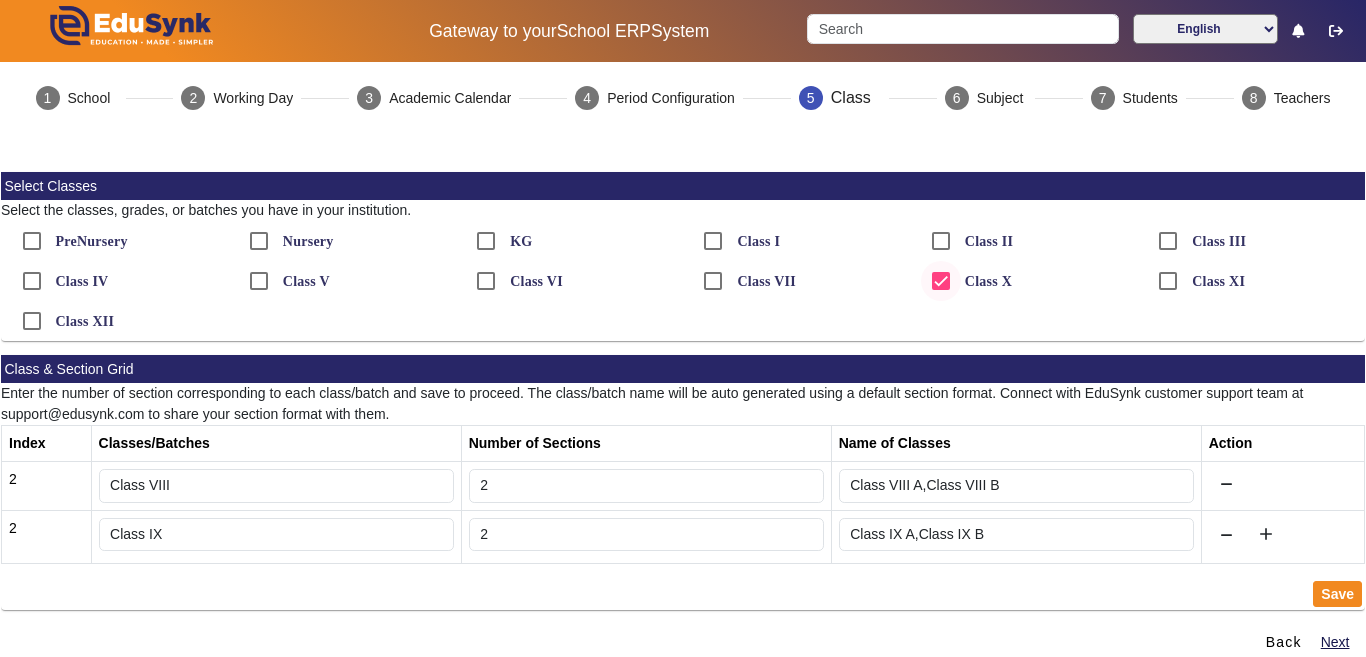 type on "1" 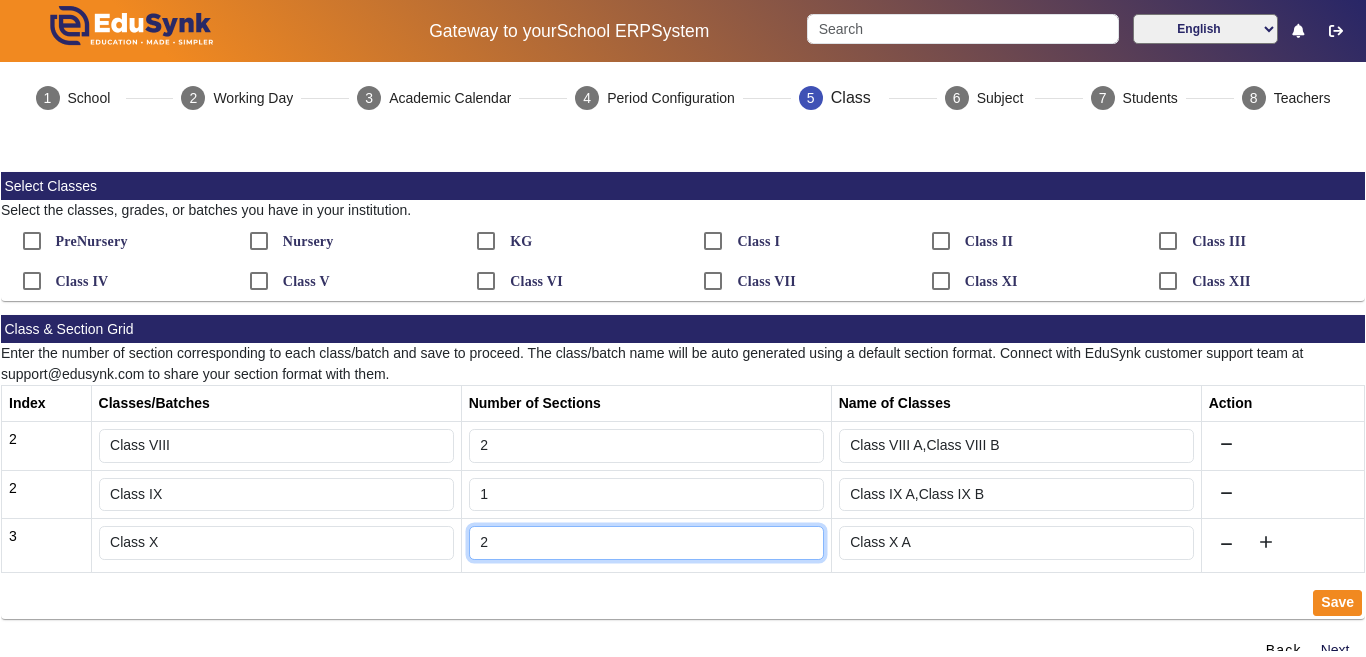 type on "2" 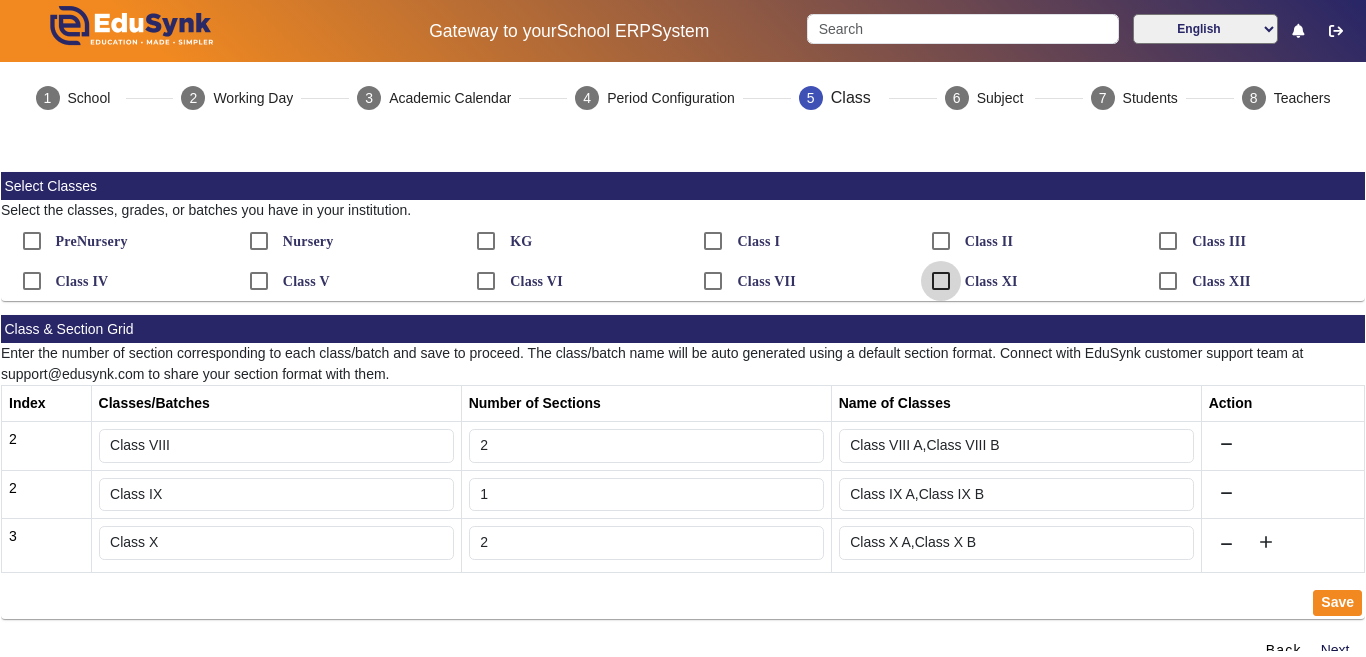 click on "Class XI" at bounding box center [941, 281] 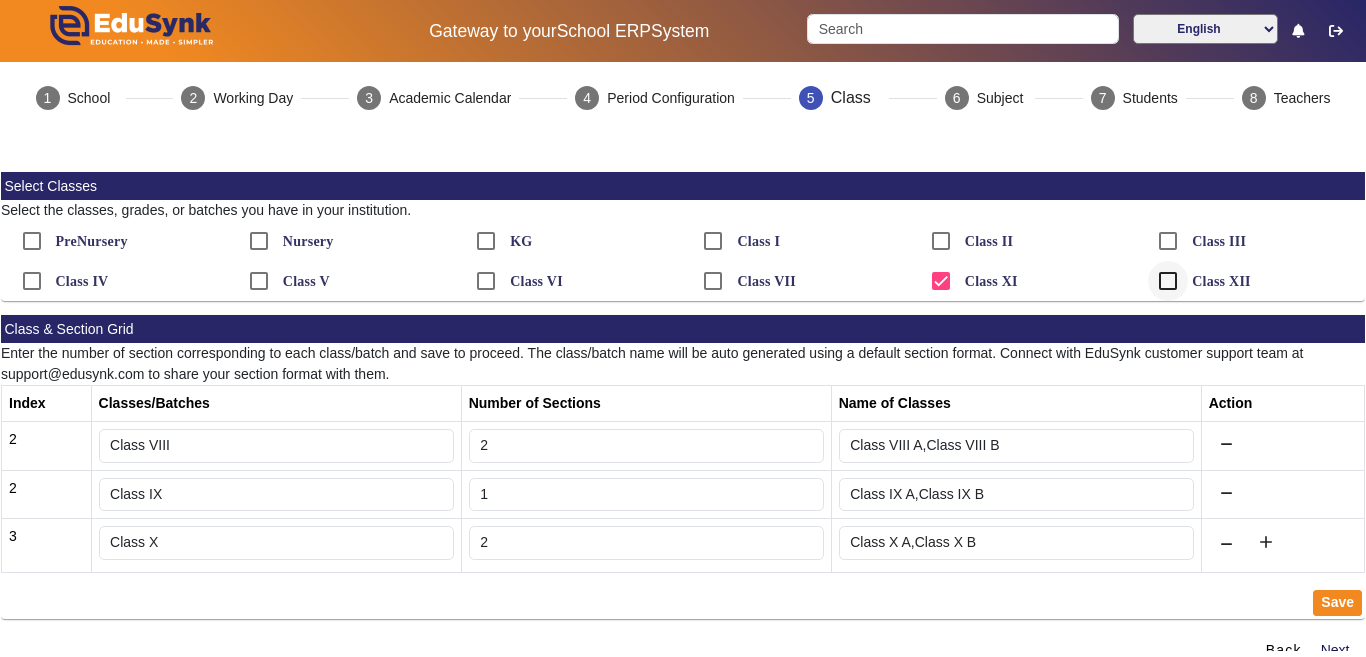 type on "1" 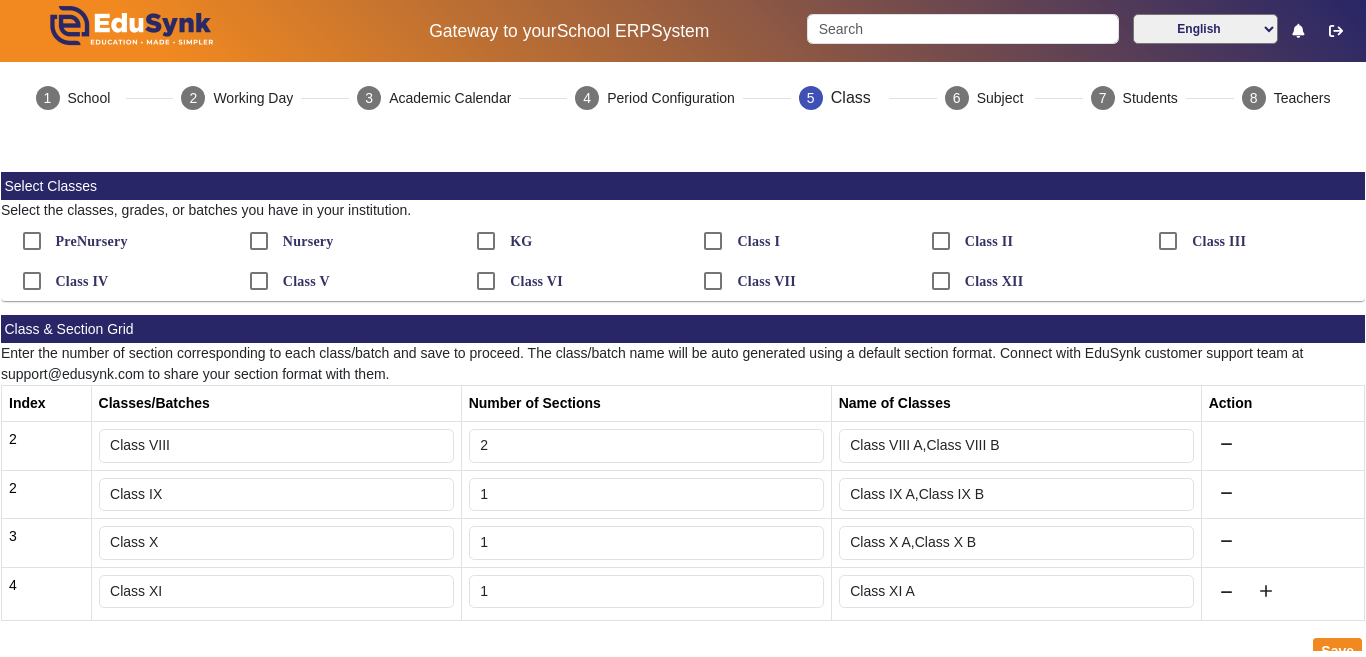 scroll, scrollTop: 72, scrollLeft: 0, axis: vertical 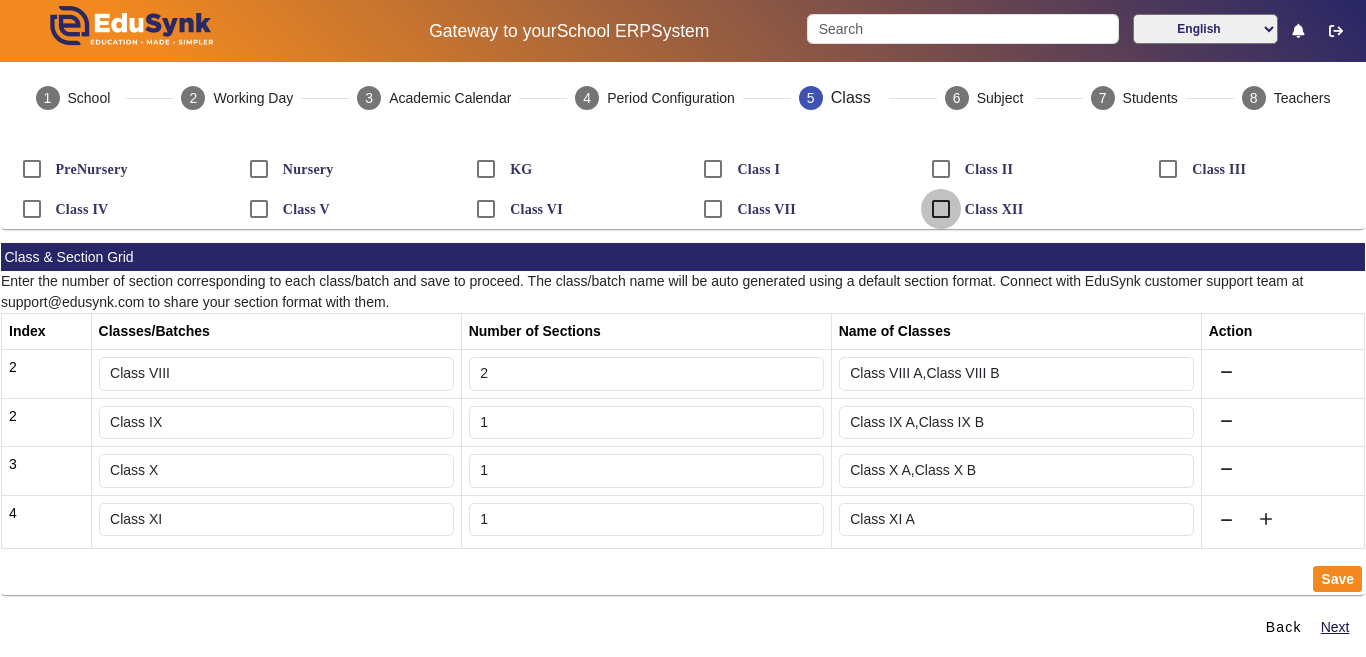 click on "Class XII" at bounding box center [941, 209] 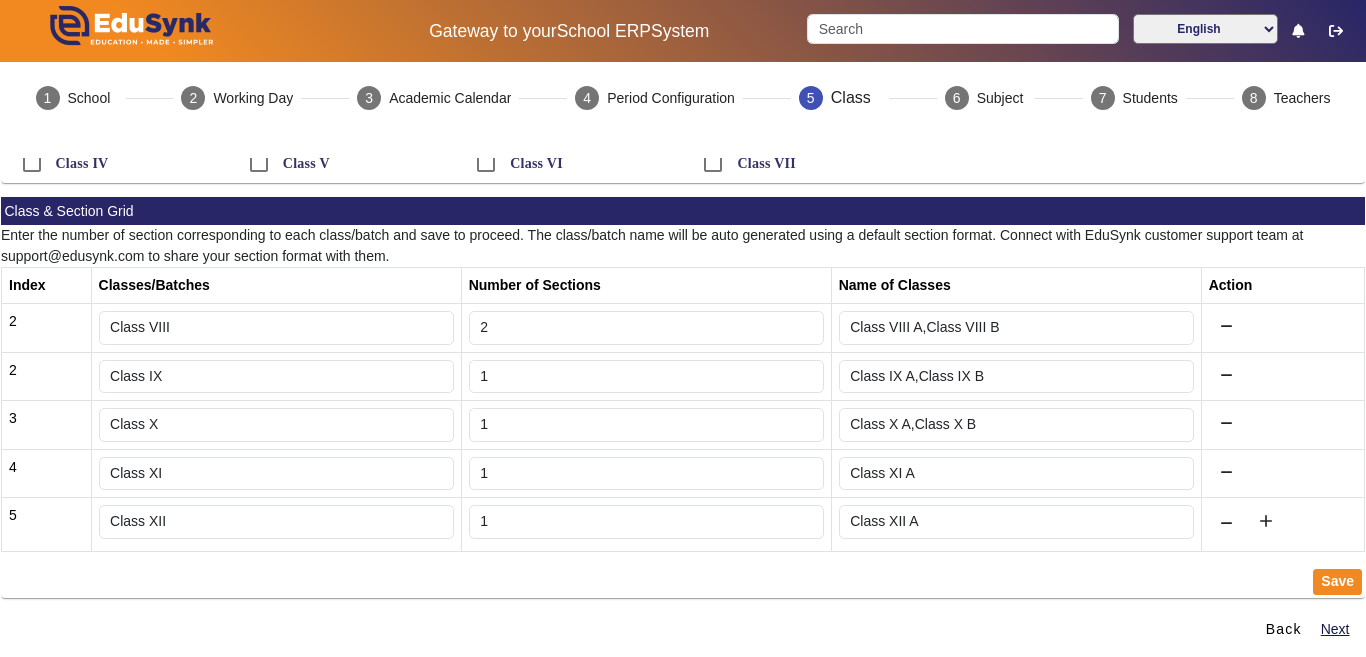 scroll, scrollTop: 121, scrollLeft: 0, axis: vertical 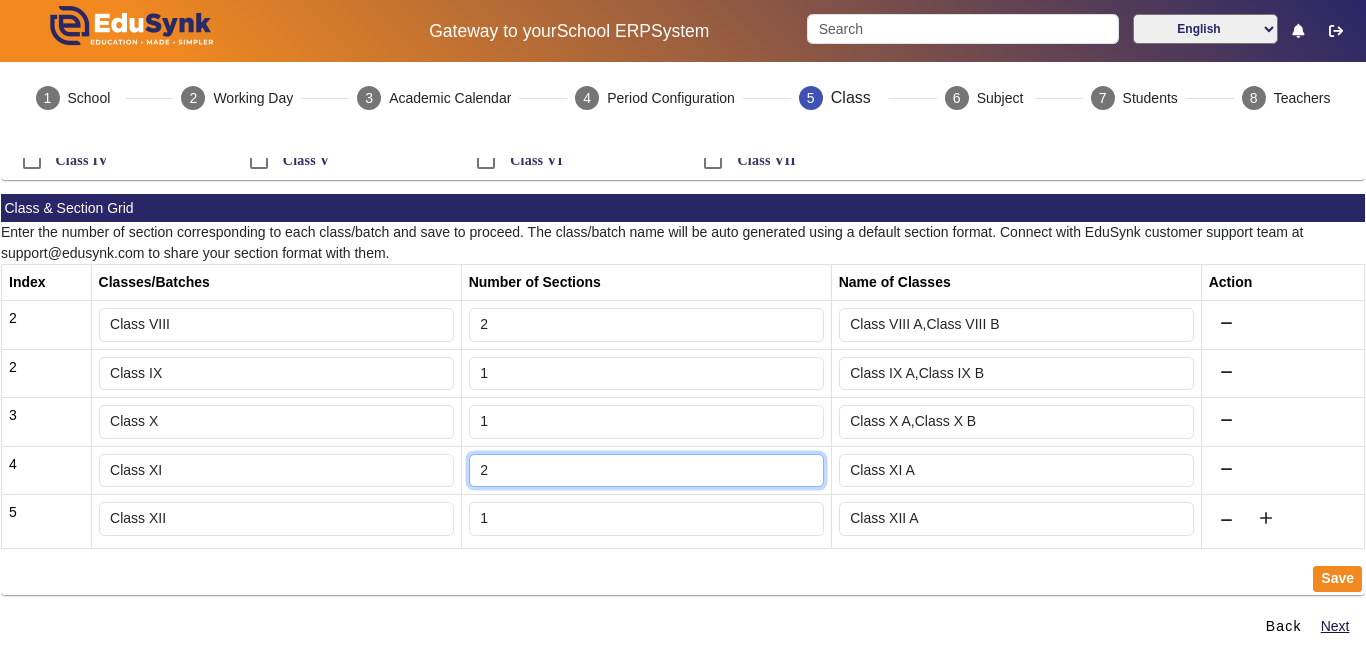 type on "2" 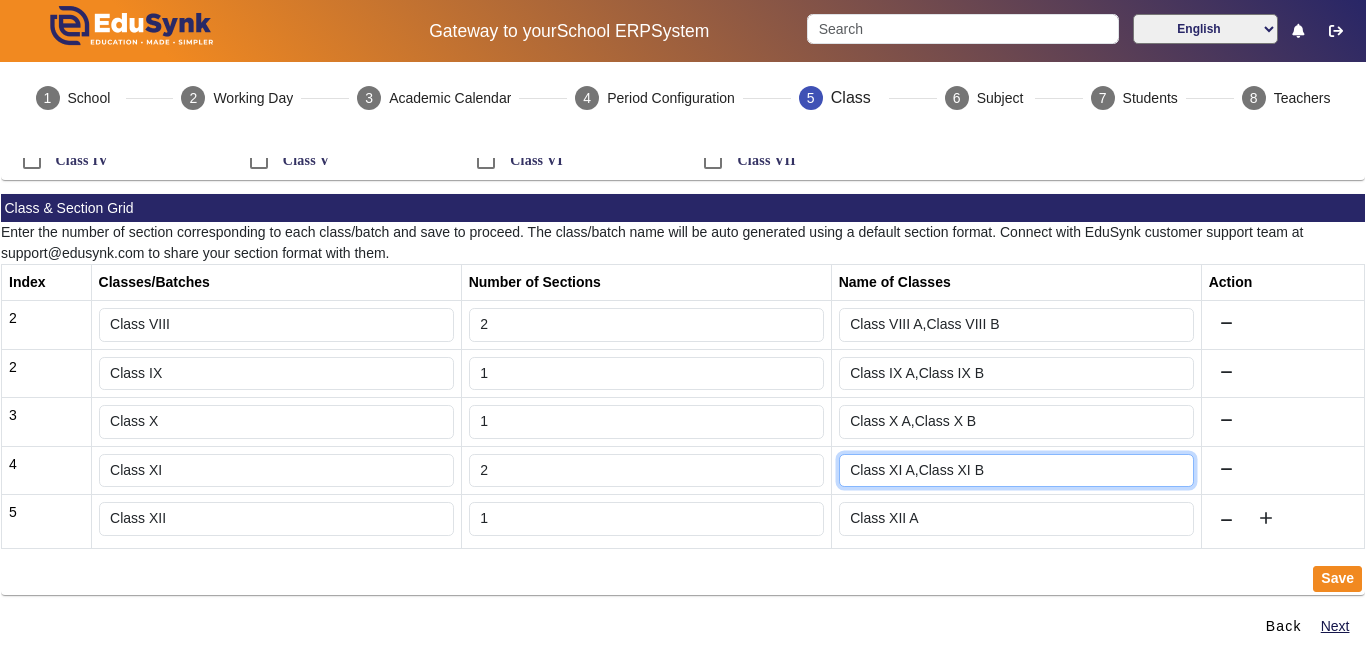 click on "Class XI A,Class XI B" at bounding box center [1016, 471] 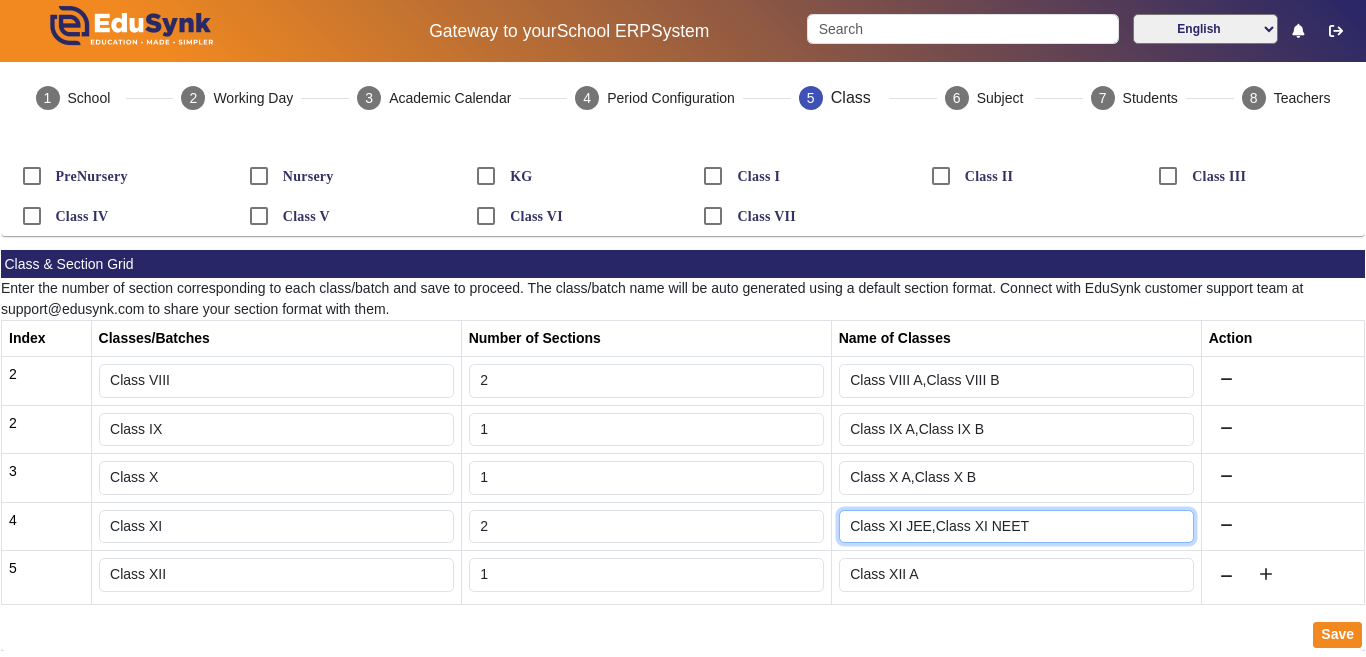 scroll, scrollTop: 121, scrollLeft: 0, axis: vertical 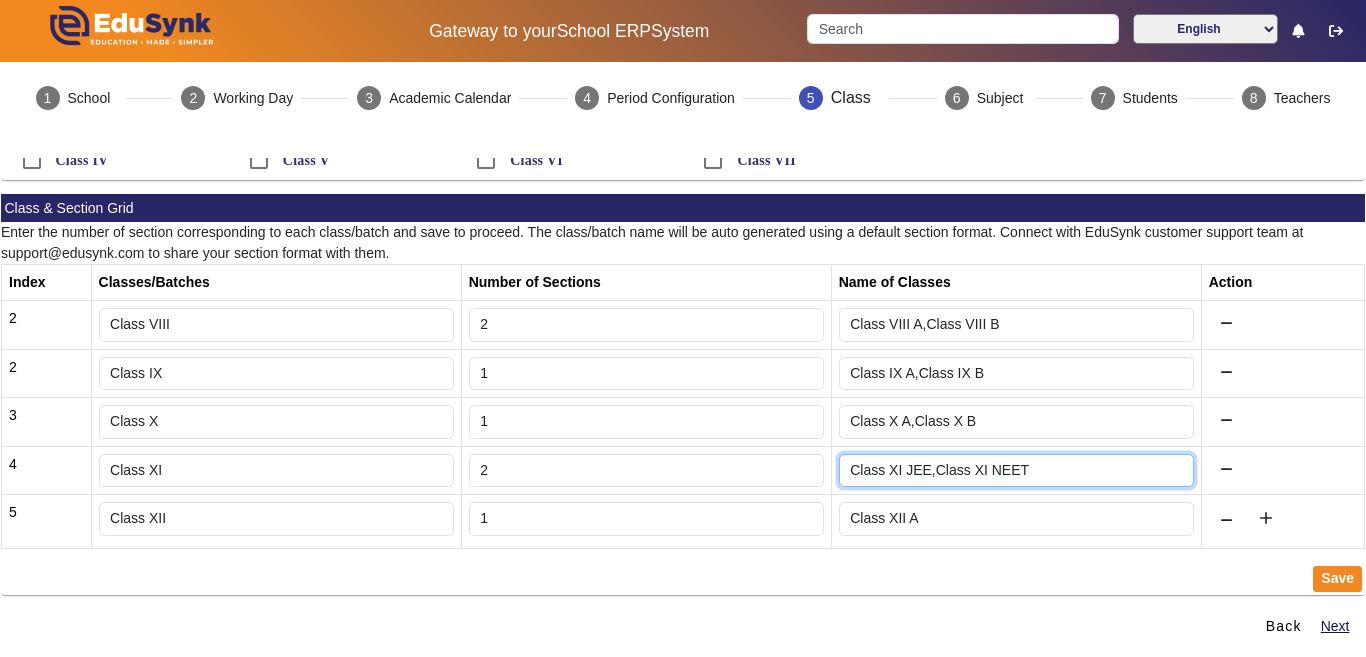 type on "Class XI JEE,Class XI NEET" 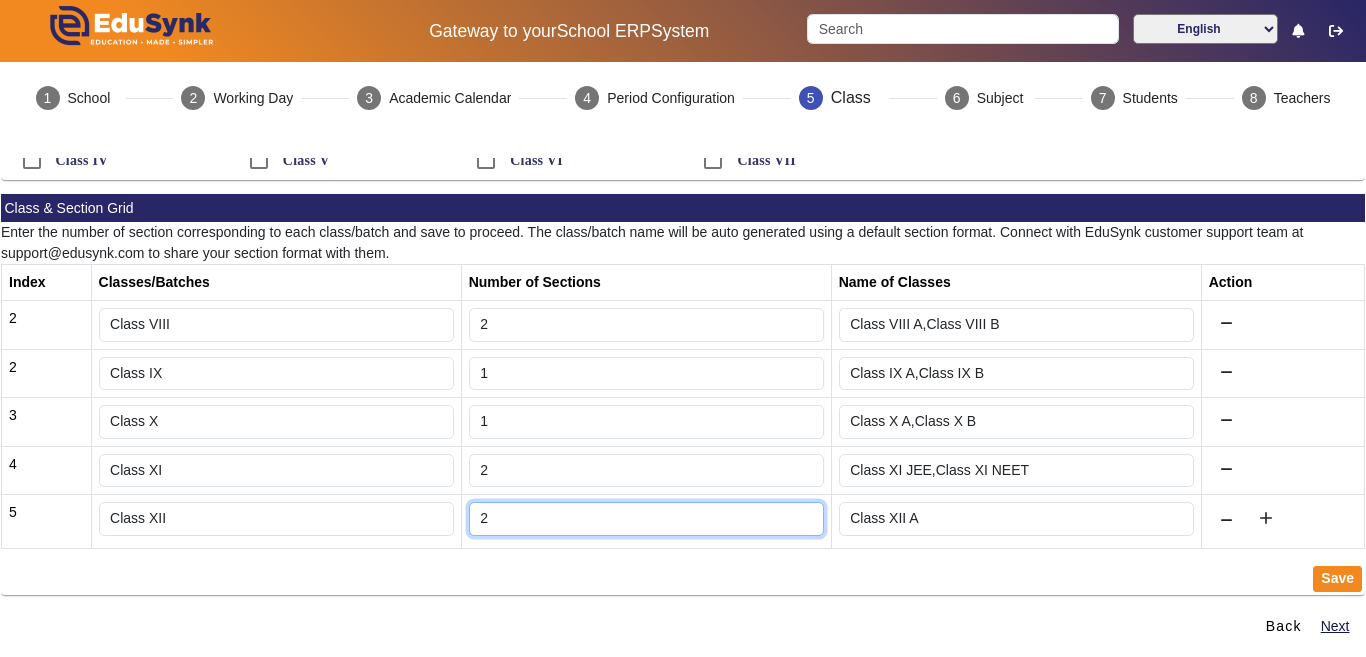 type on "2" 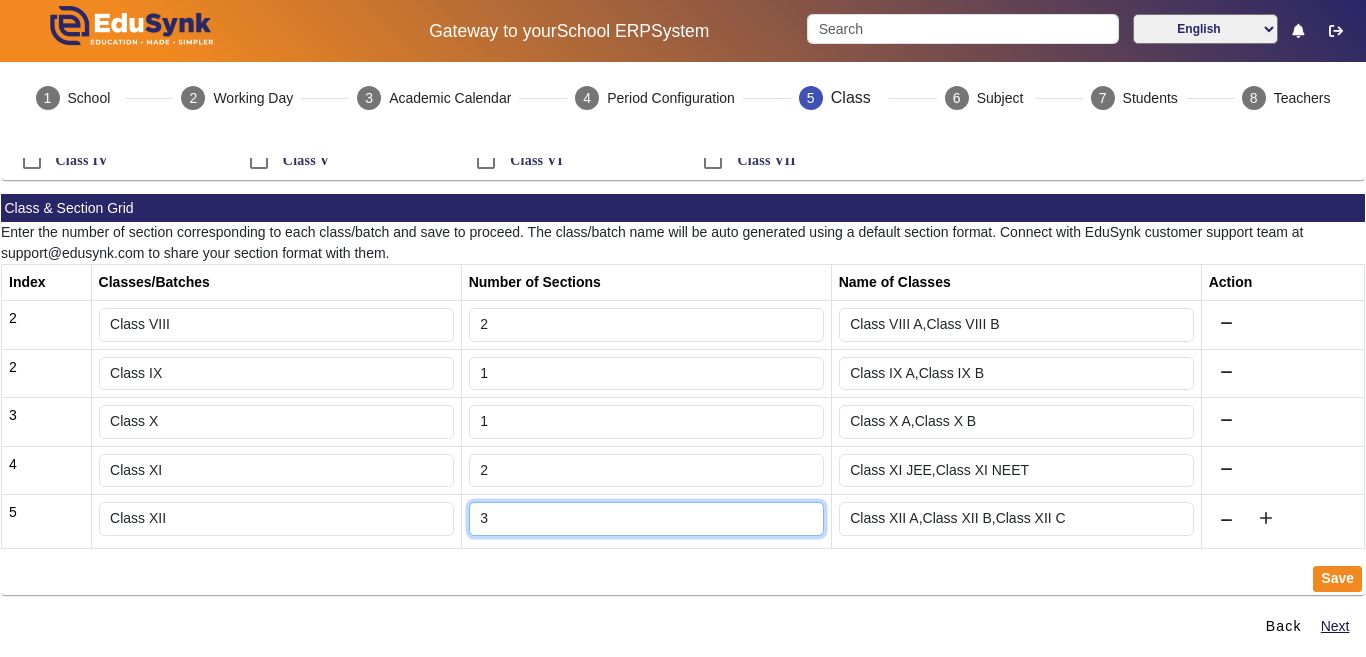 type on "3" 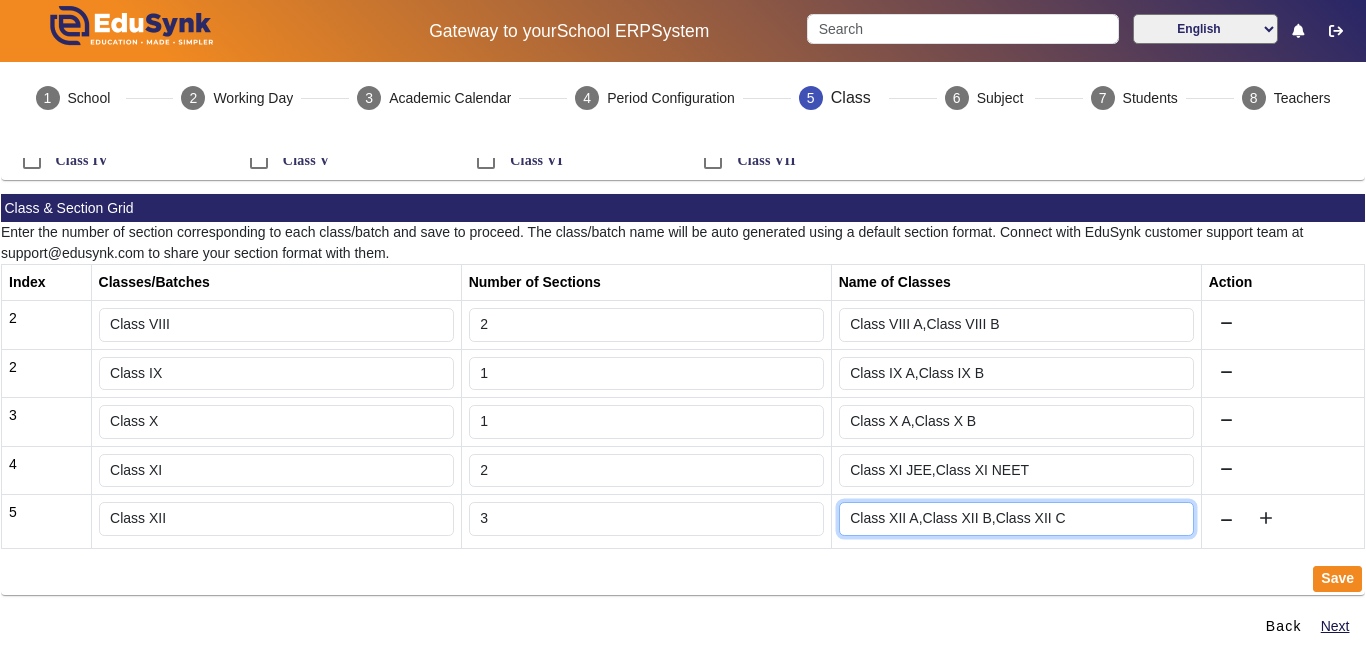 click on "Class XII A,Class XII B,Class XII C" at bounding box center (1016, 519) 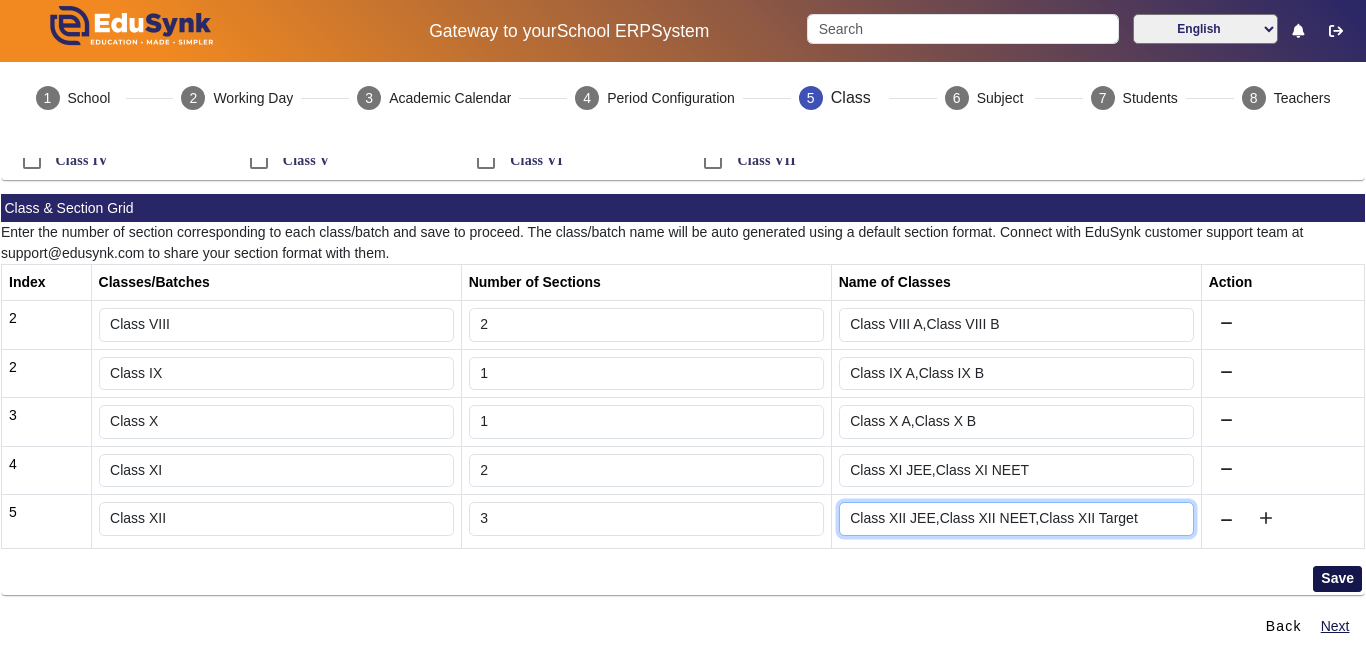 type on "Class XII JEE,Class XII NEET,Class XII Target" 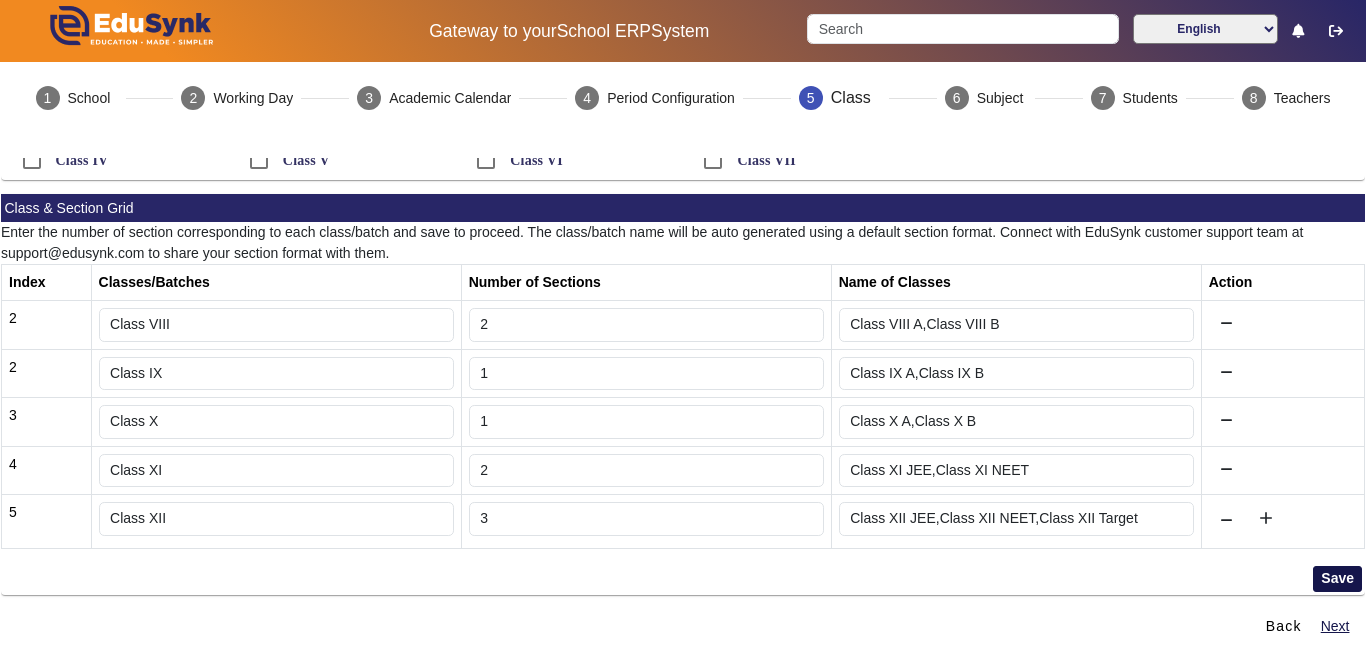 click on "Save" 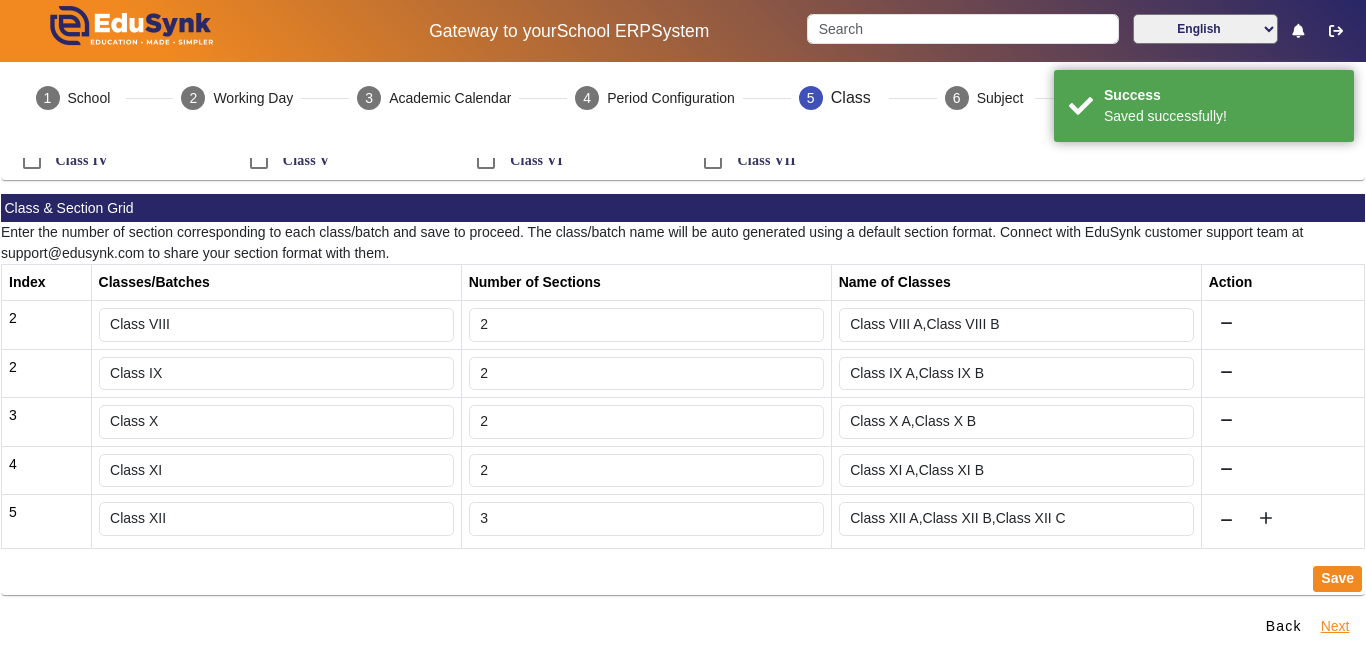 click on "Next" 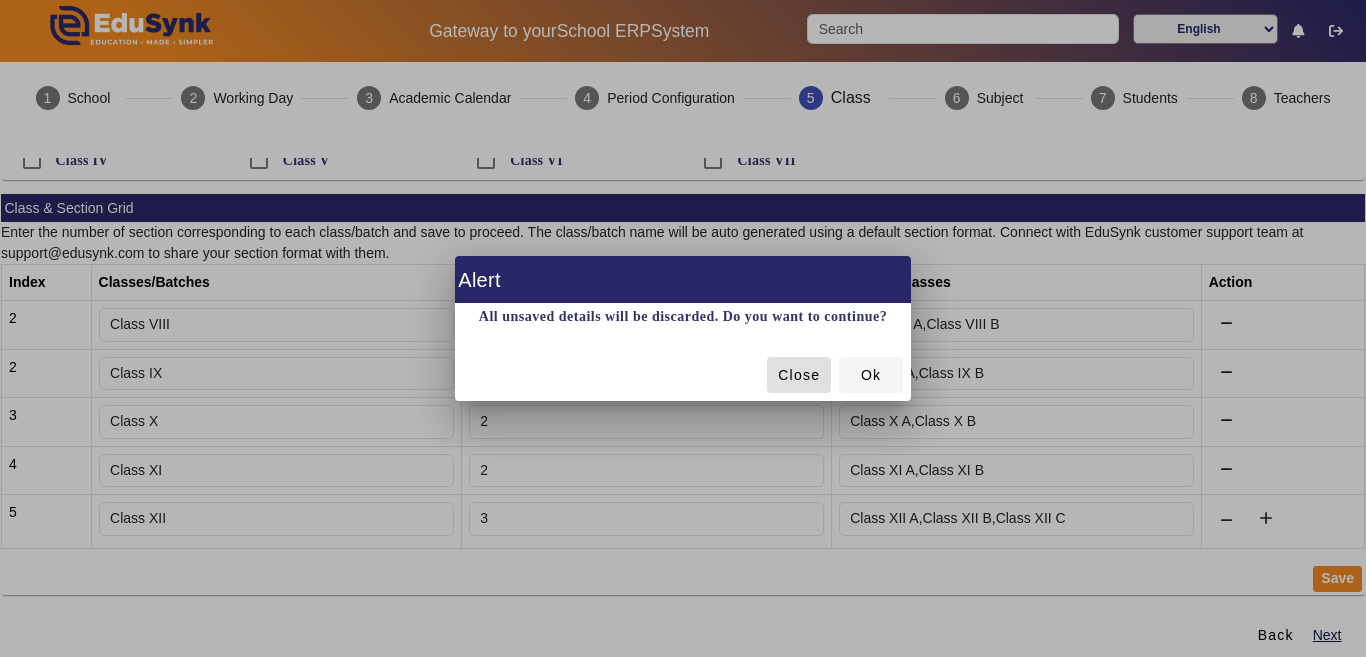 click on "Ok" 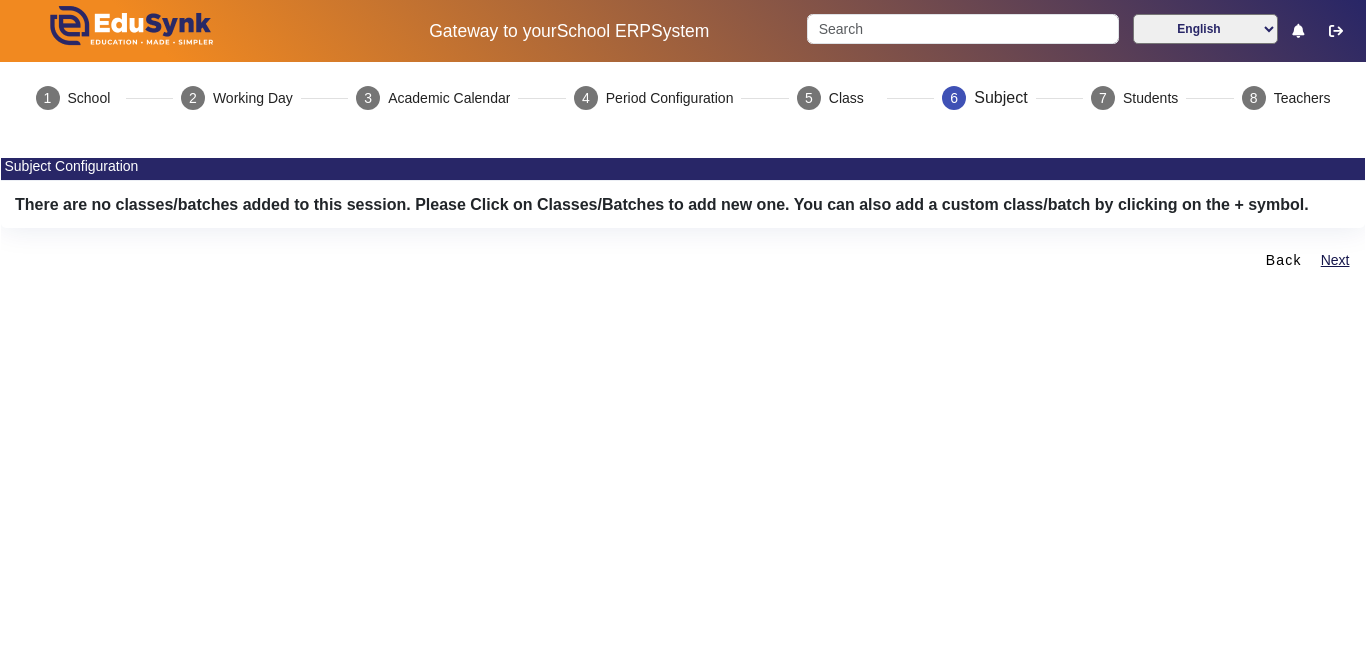 scroll, scrollTop: 0, scrollLeft: 0, axis: both 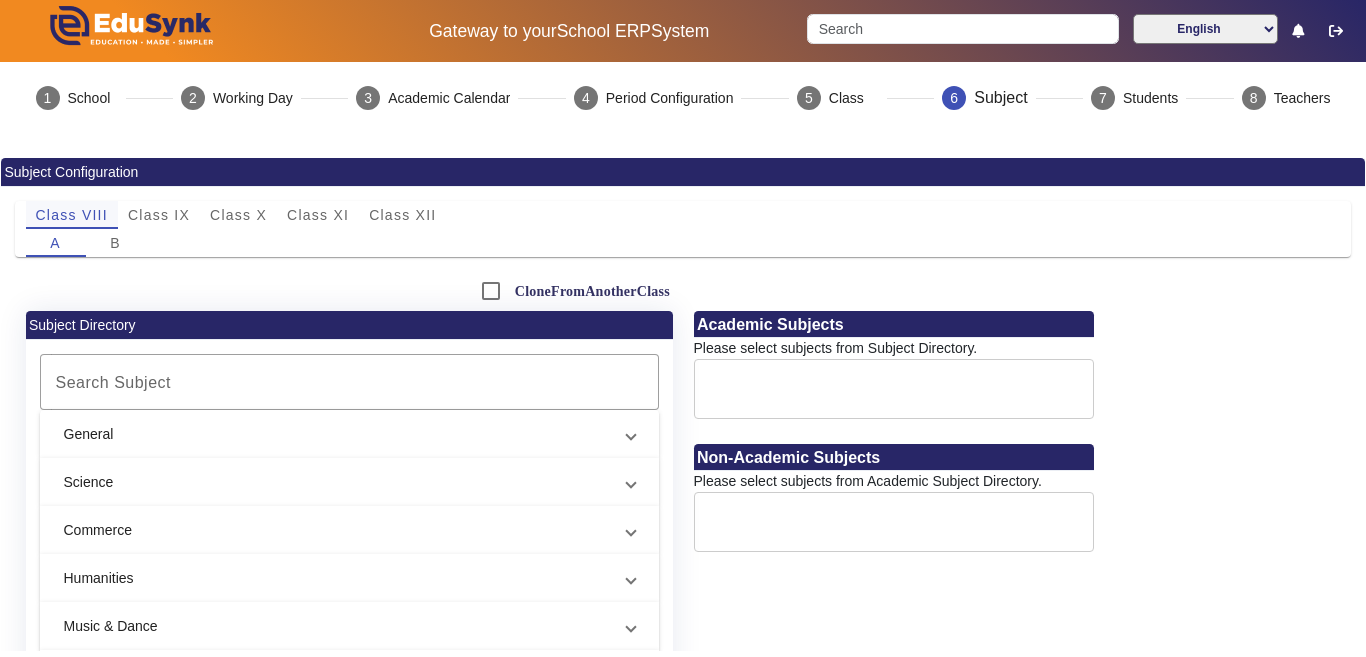 click on "Class VIII" at bounding box center (72, 215) 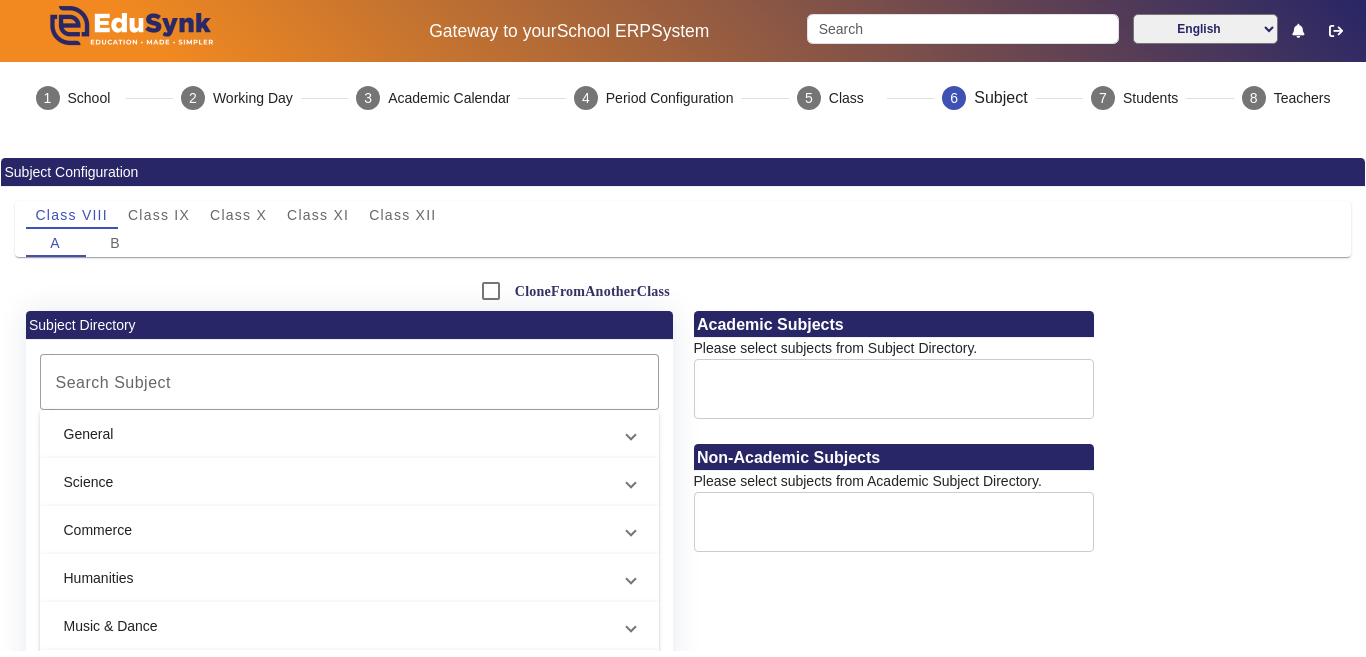 click on "Science" at bounding box center (337, 482) 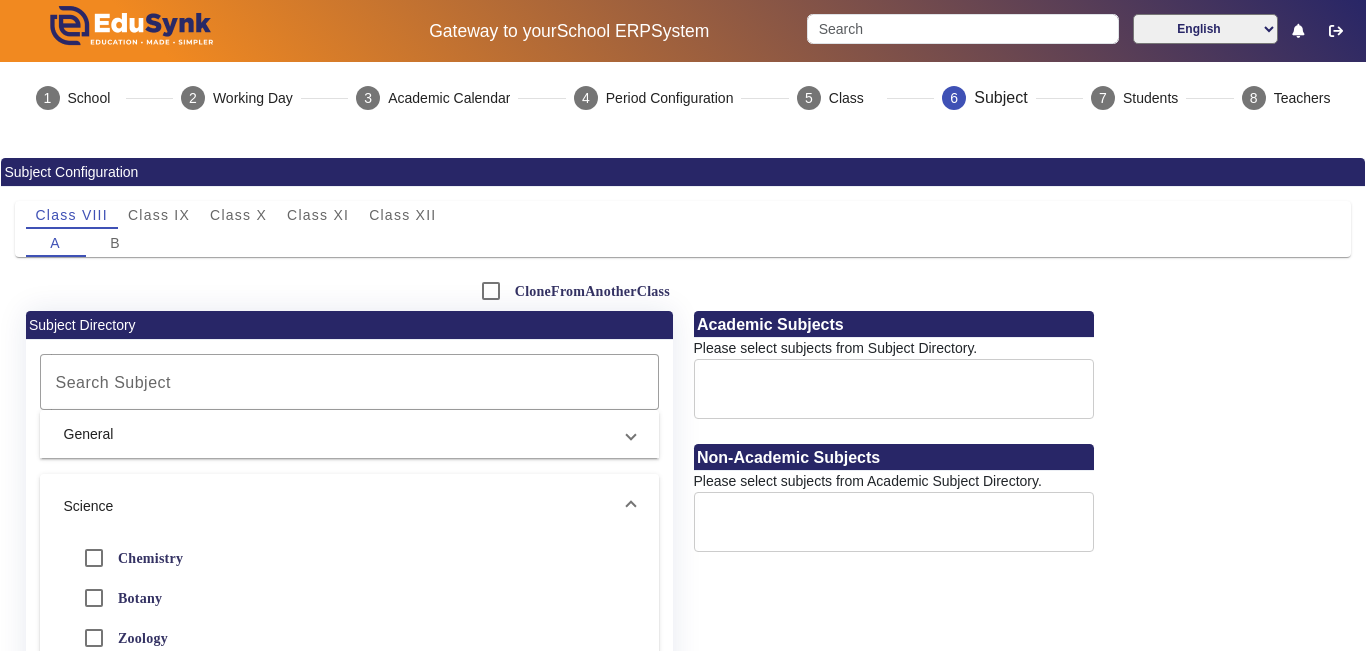 scroll, scrollTop: 100, scrollLeft: 0, axis: vertical 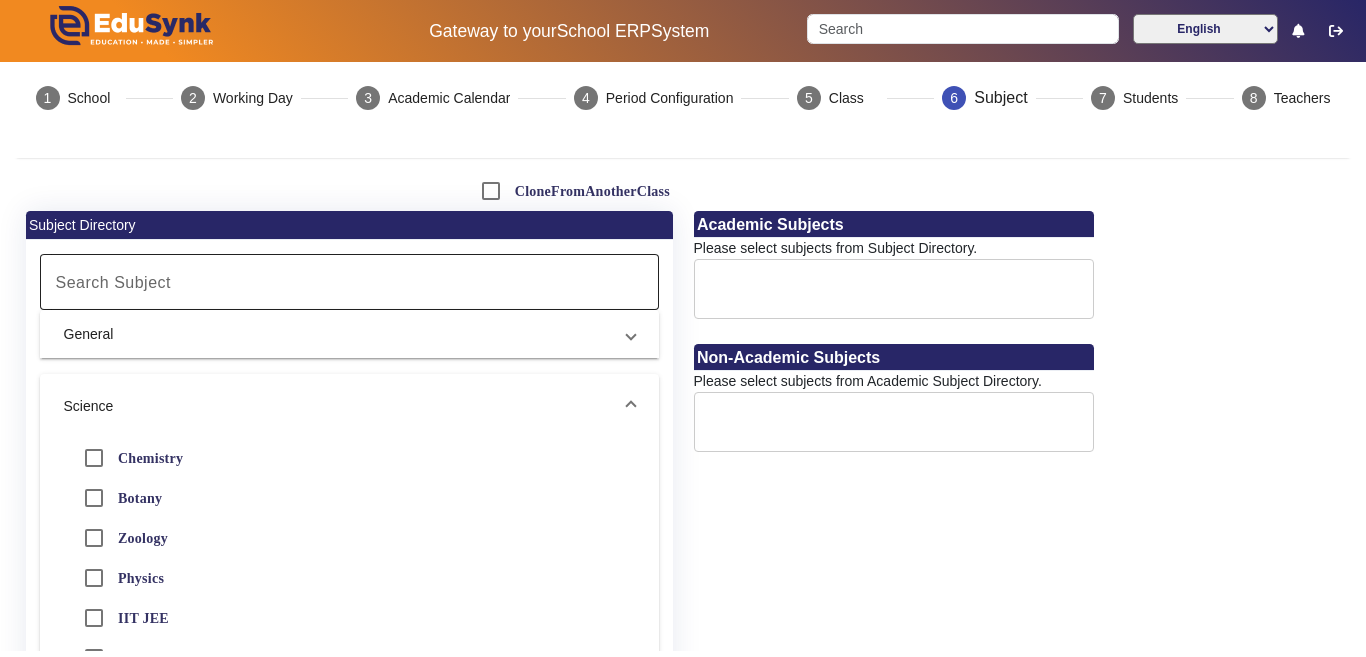 click on "Search Subject" at bounding box center (114, 282) 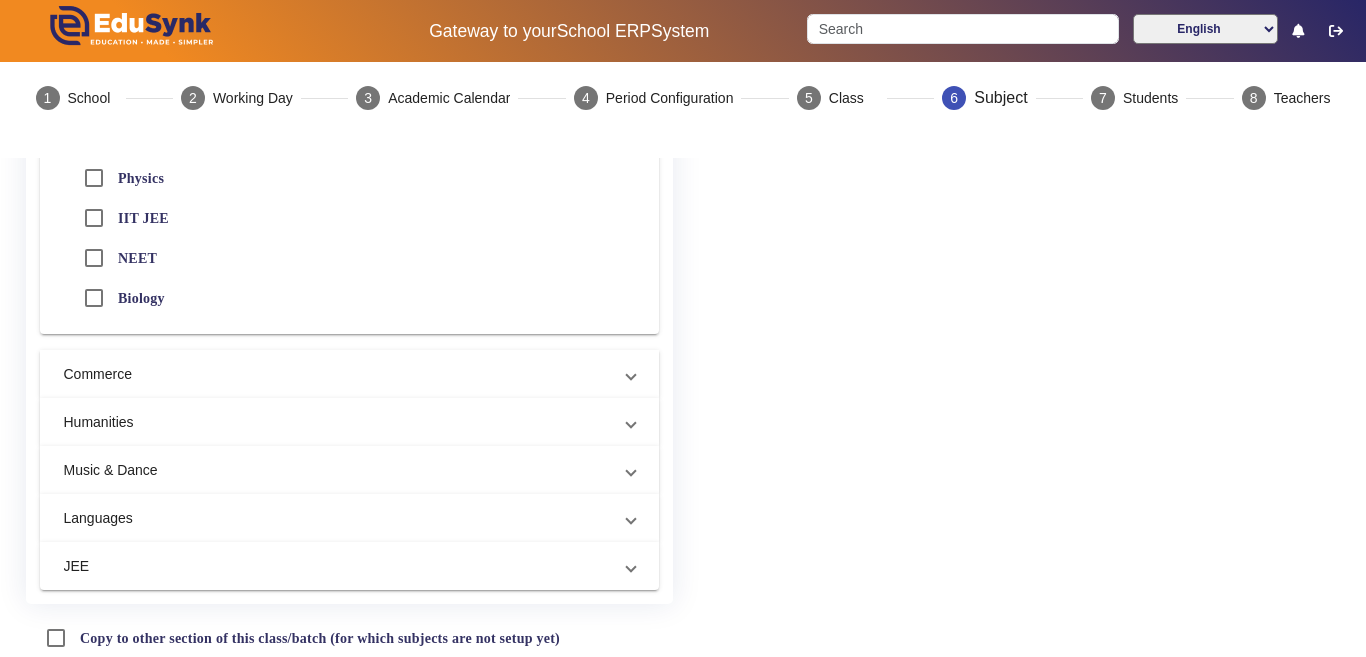 scroll, scrollTop: 609, scrollLeft: 0, axis: vertical 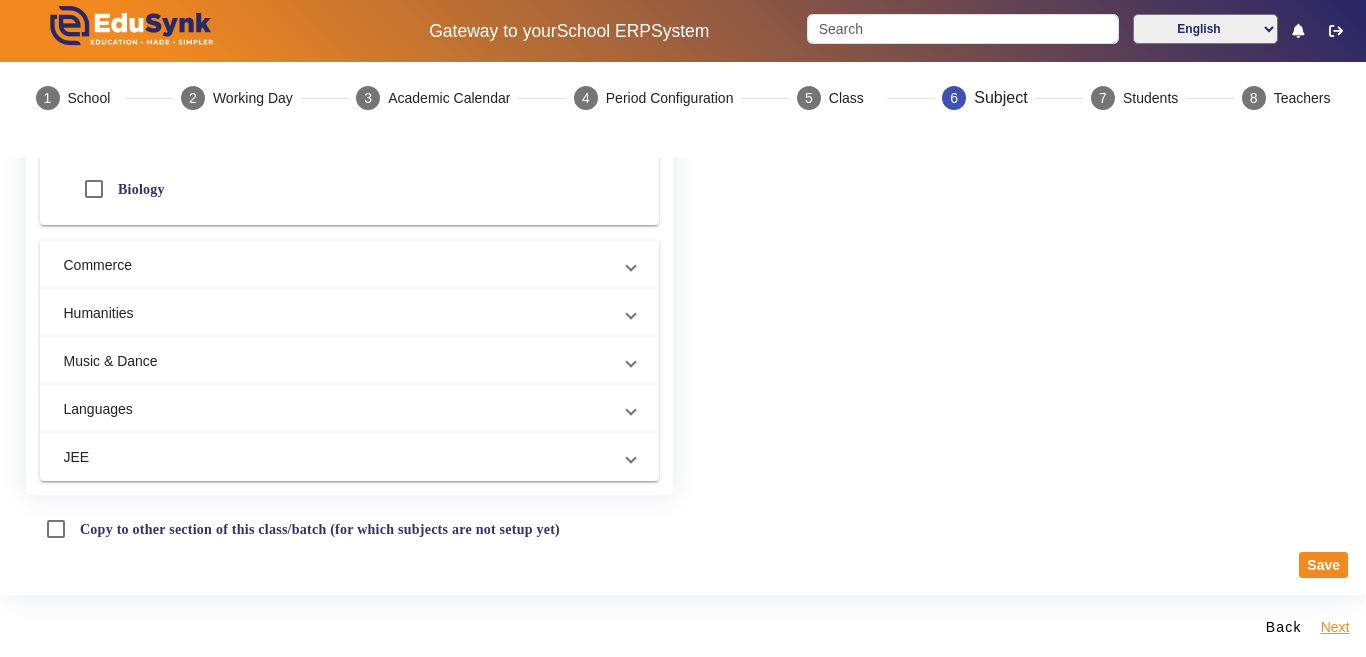 click on "Next" 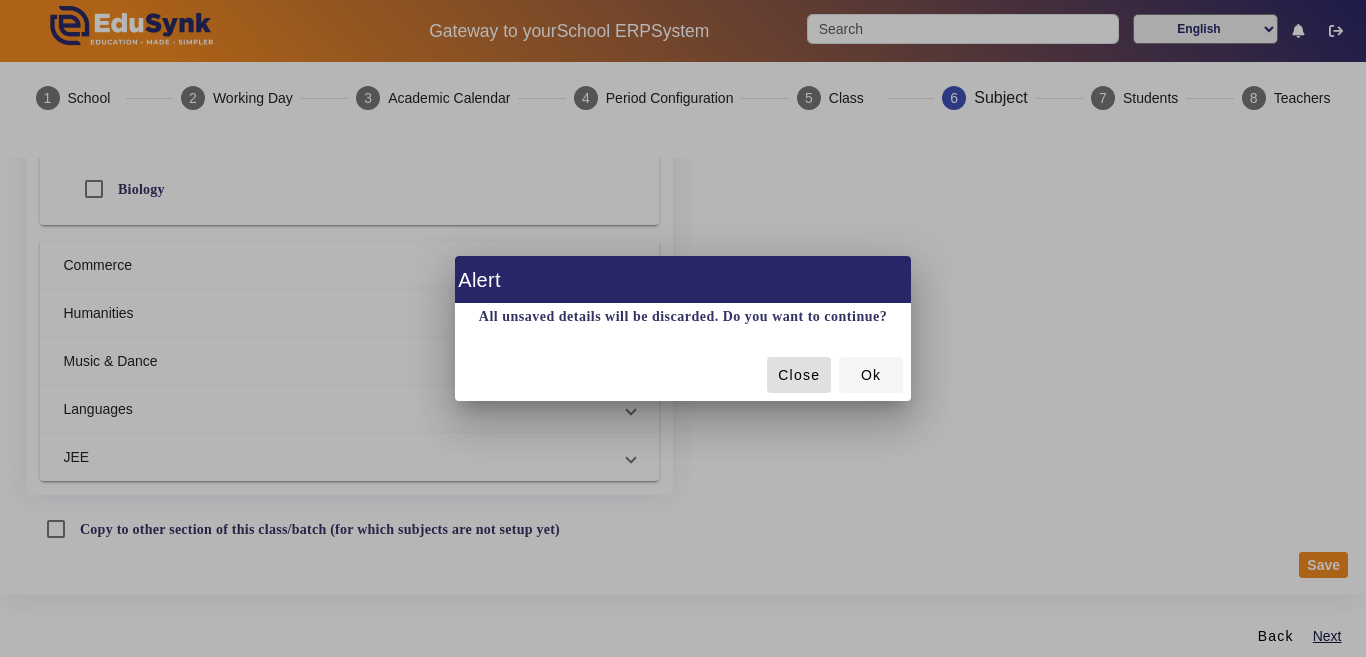 click on "Ok" 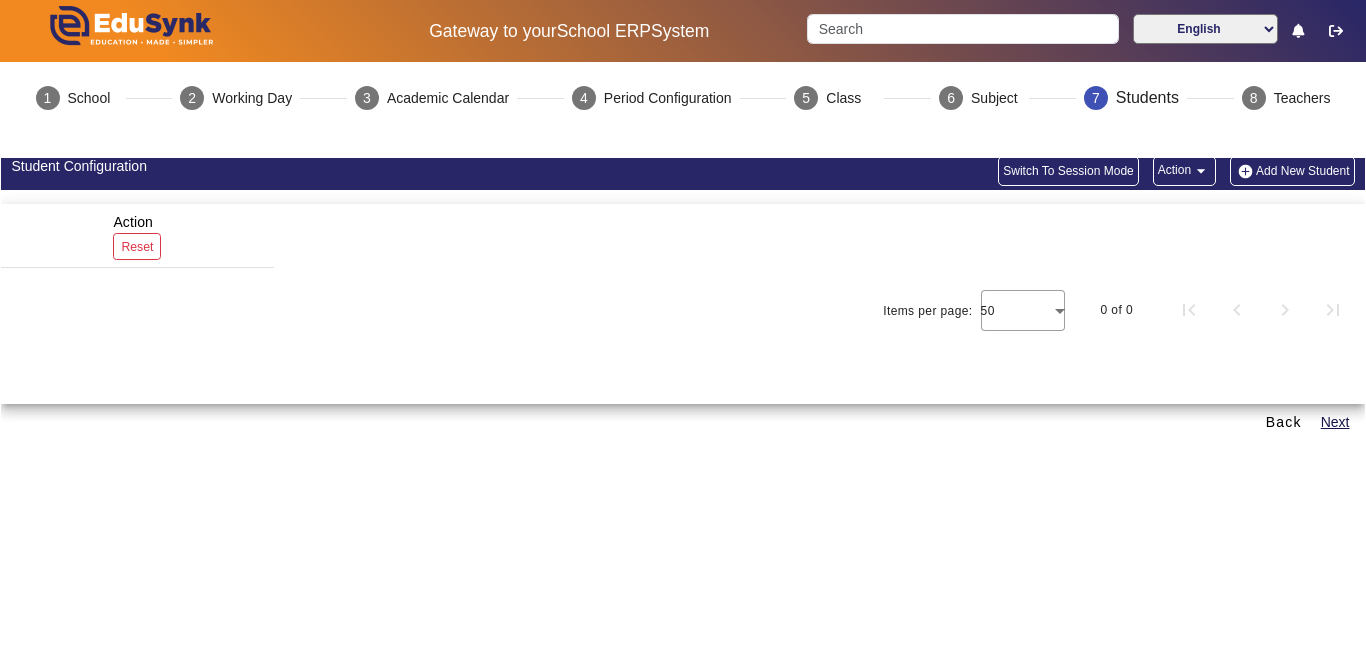 scroll, scrollTop: 0, scrollLeft: 0, axis: both 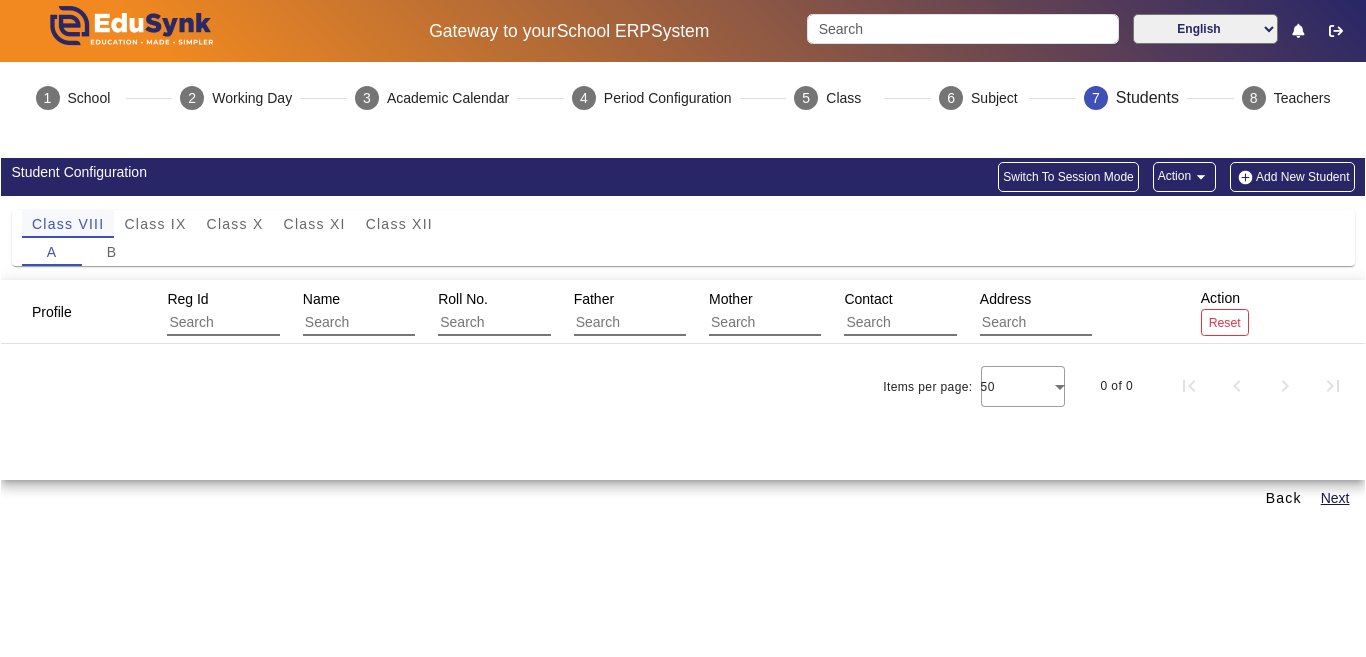 click on "Class VIII" at bounding box center (68, 224) 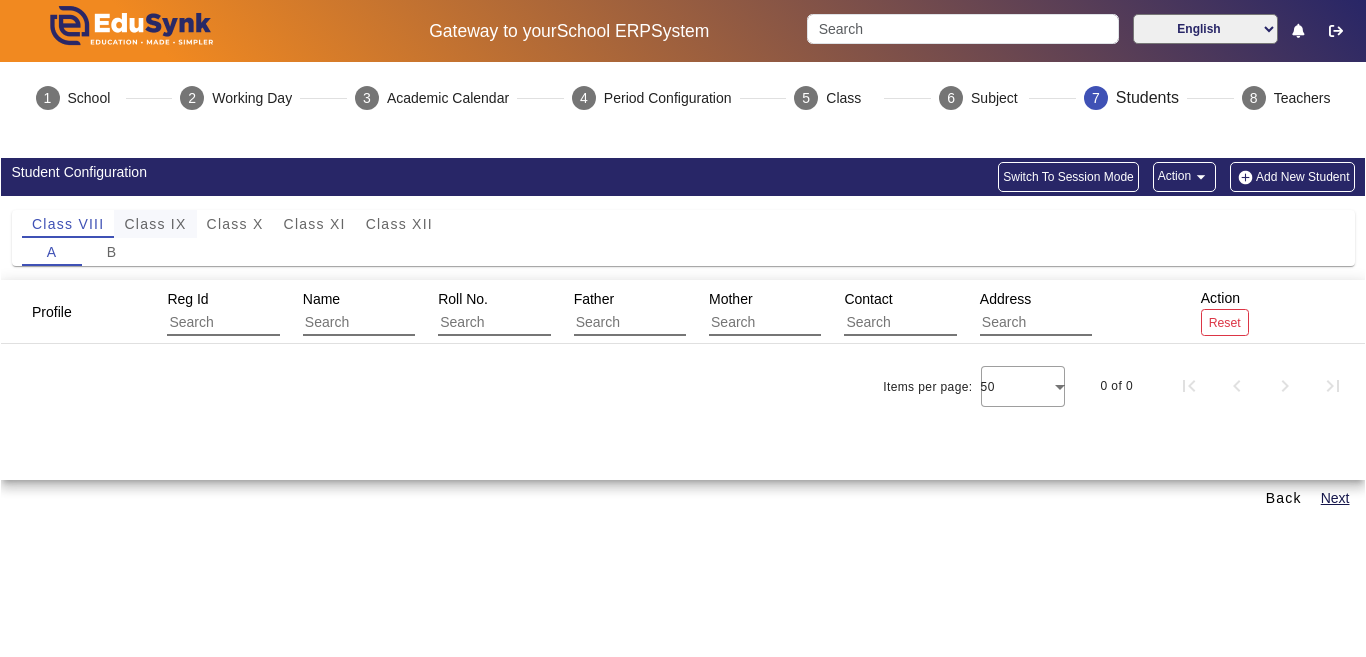 click on "Class IX" at bounding box center (155, 224) 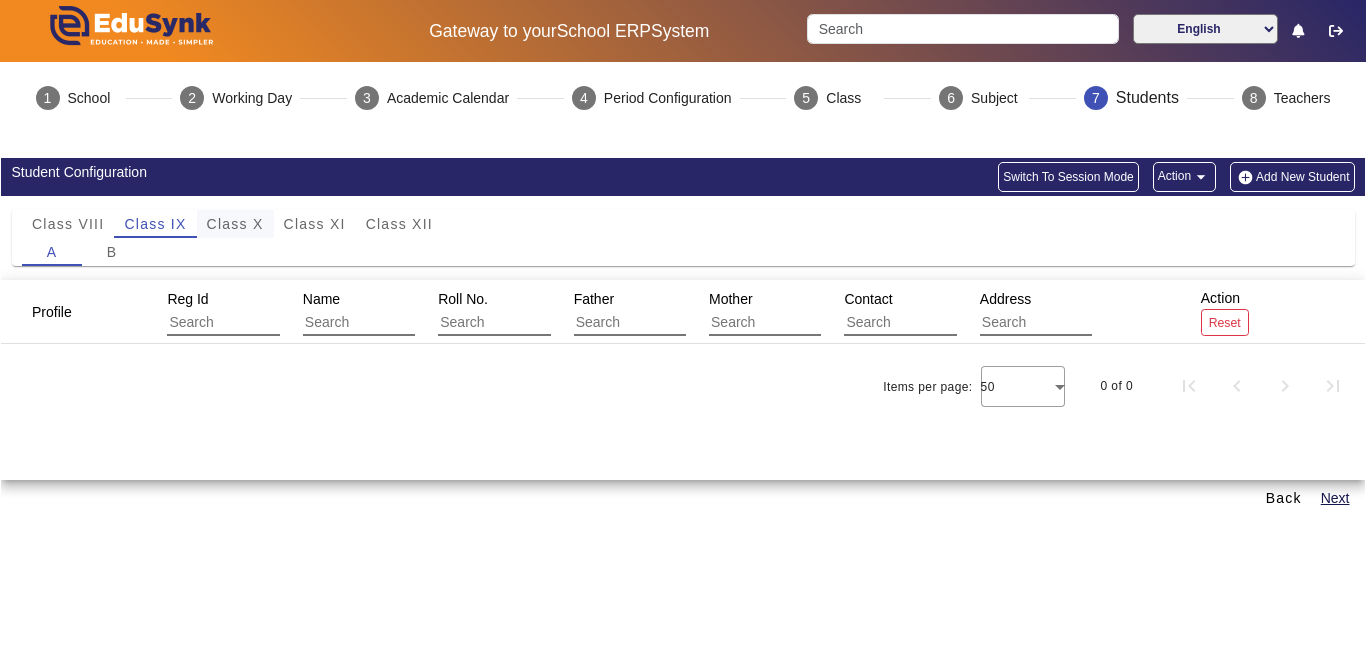 click on "Class X" at bounding box center (235, 224) 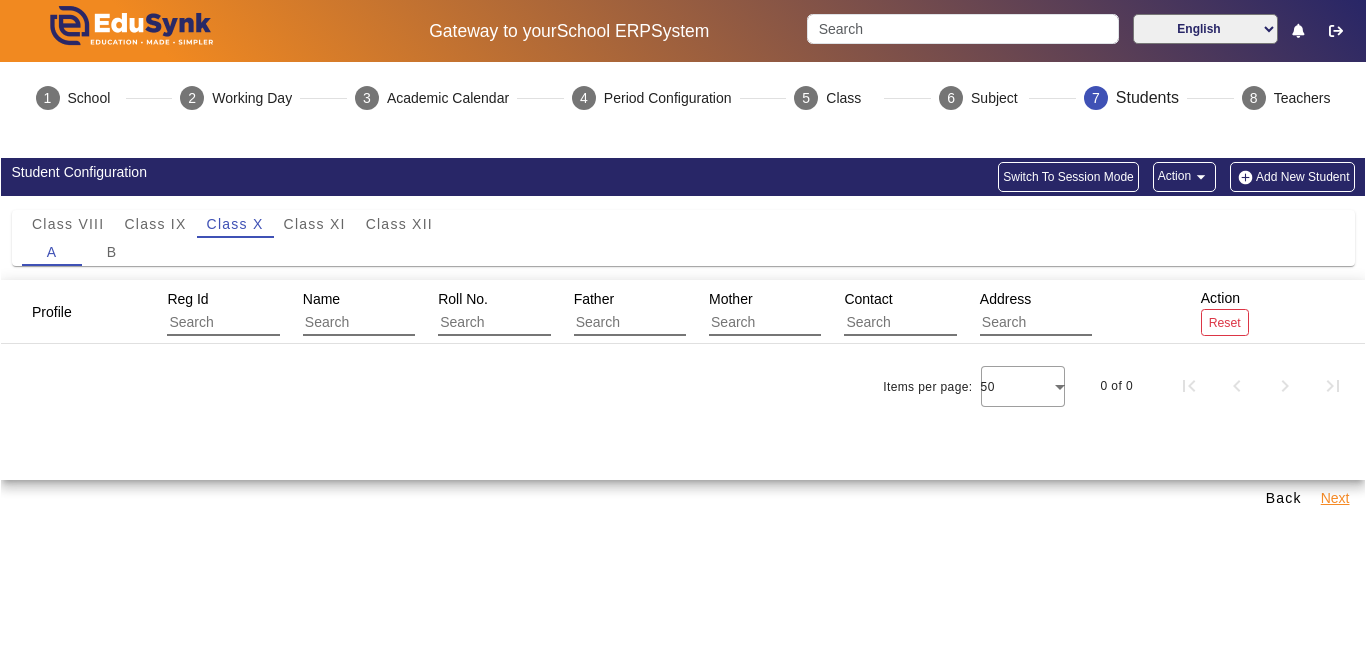 click on "Next" 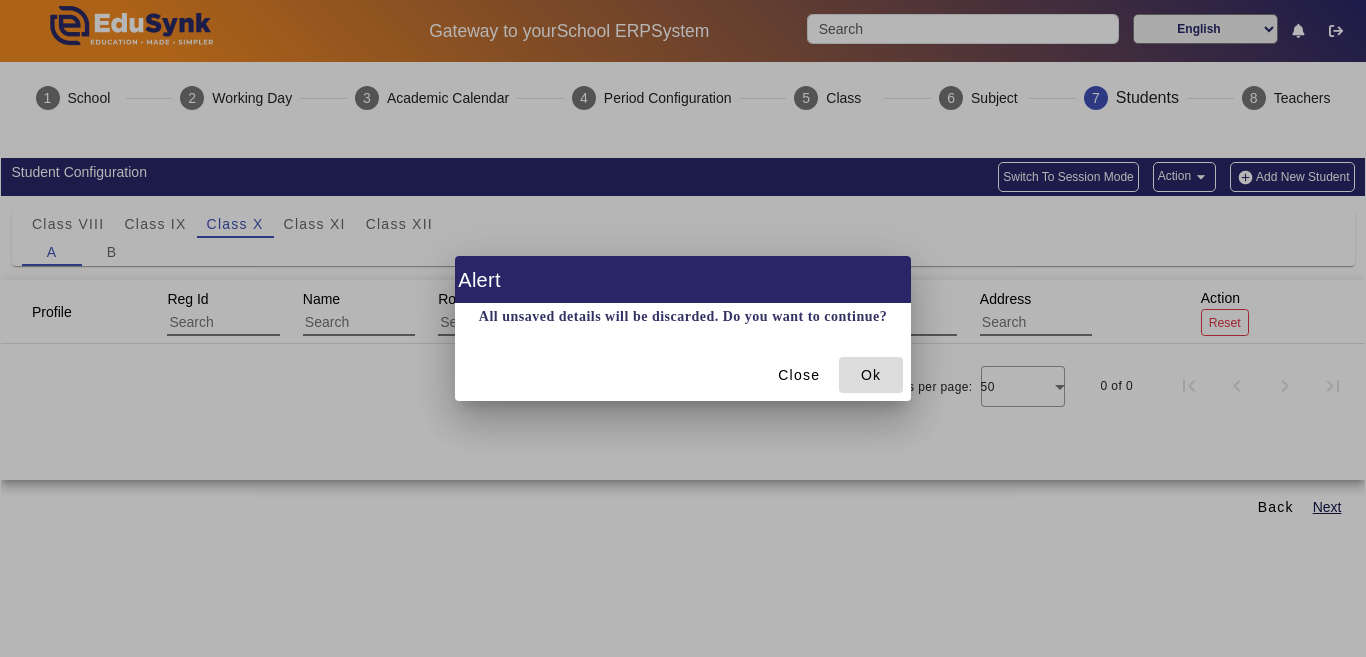click 